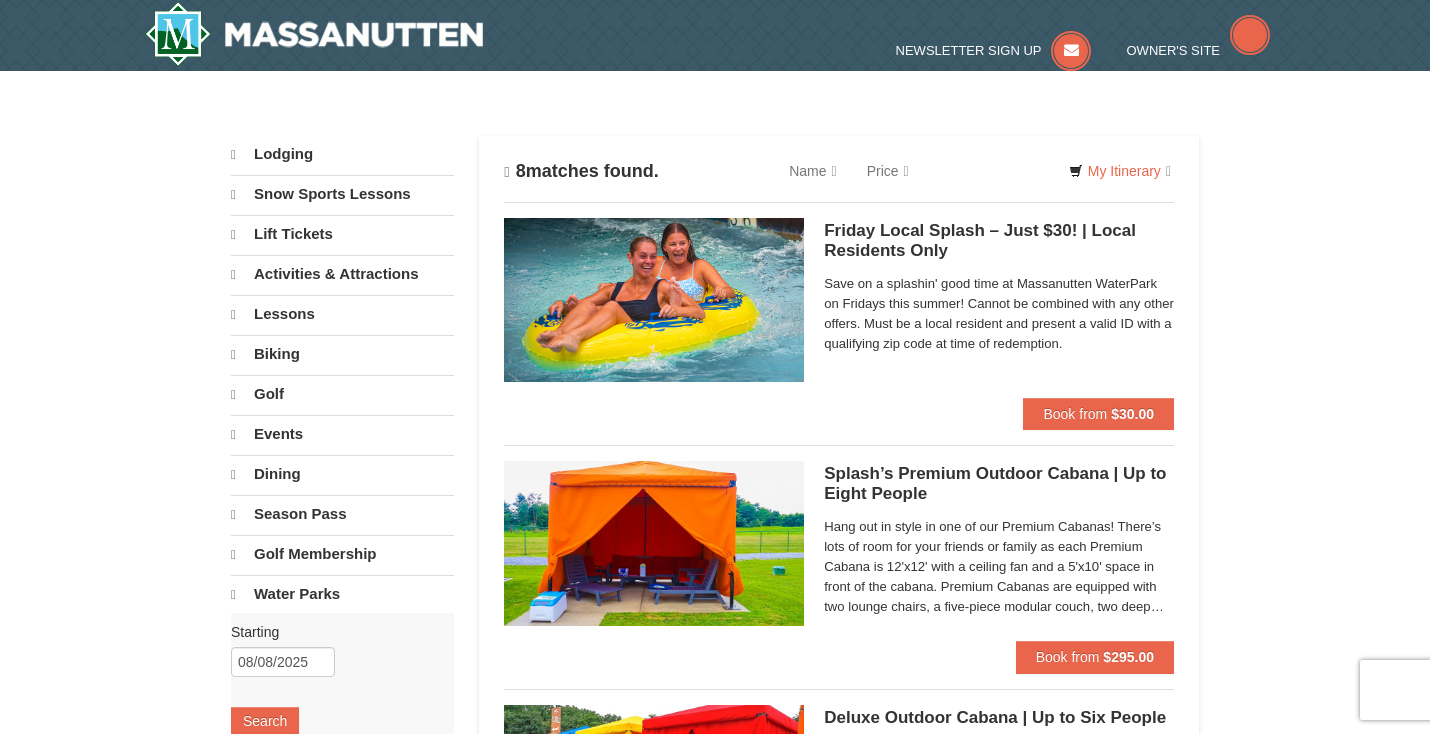 scroll, scrollTop: 0, scrollLeft: 0, axis: both 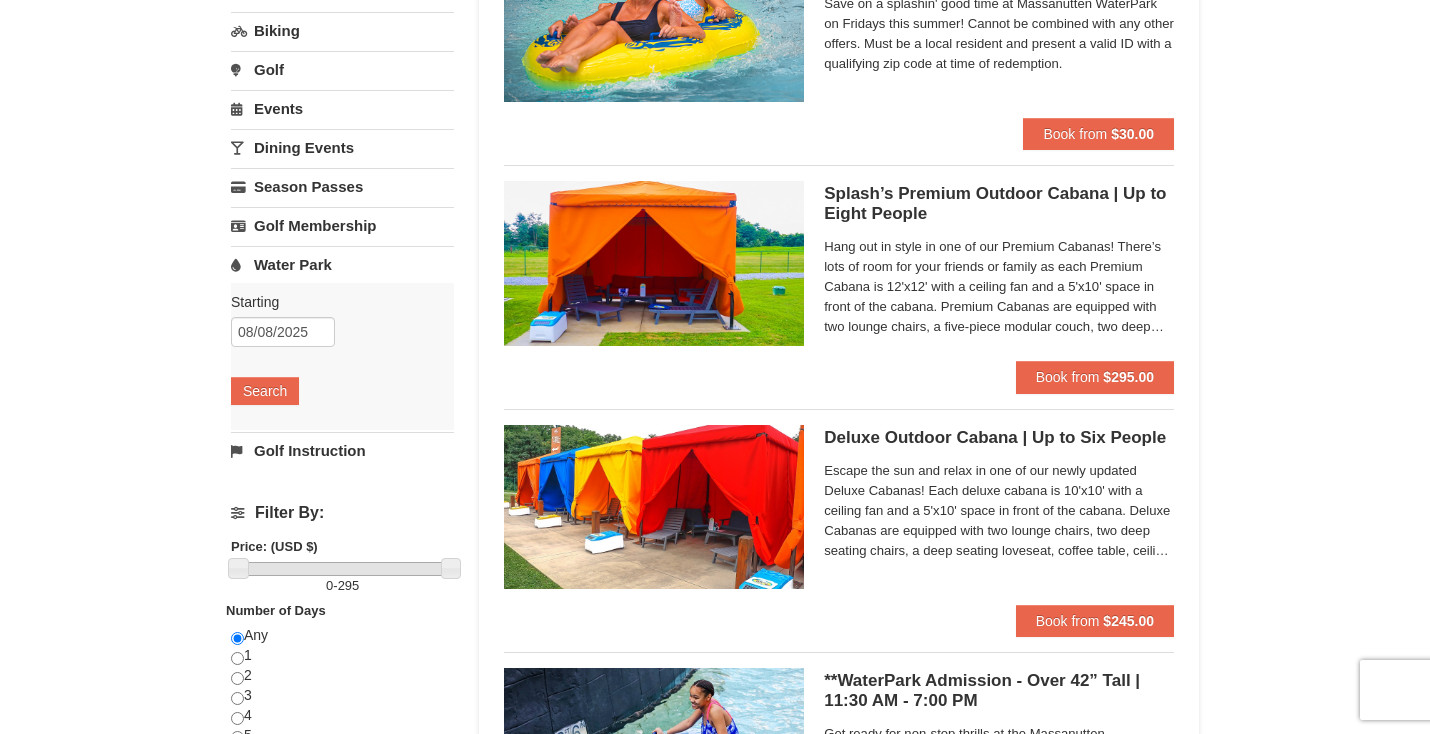 click on "Hang out in style in one of our Premium Cabanas! There’s lots of room for your friends or family as each Premium Cabana is 12'x12' with a ceiling fan and a 5'x10' space in front of the cabana. Premium Cabanas are equipped with two lounge chairs, a five-piece modular couch, two deep seating chairs, coffee table, low profile table, ceiling fan, and electric service. Rental also includes 16 bottles of water, four WaterPark towels, WaterPark logo tote bag, $50 Diamond Jim’s Arcade card, and service from our friendly cabana hosts. There is a maximum number of eight guests per cabana." at bounding box center (999, 287) 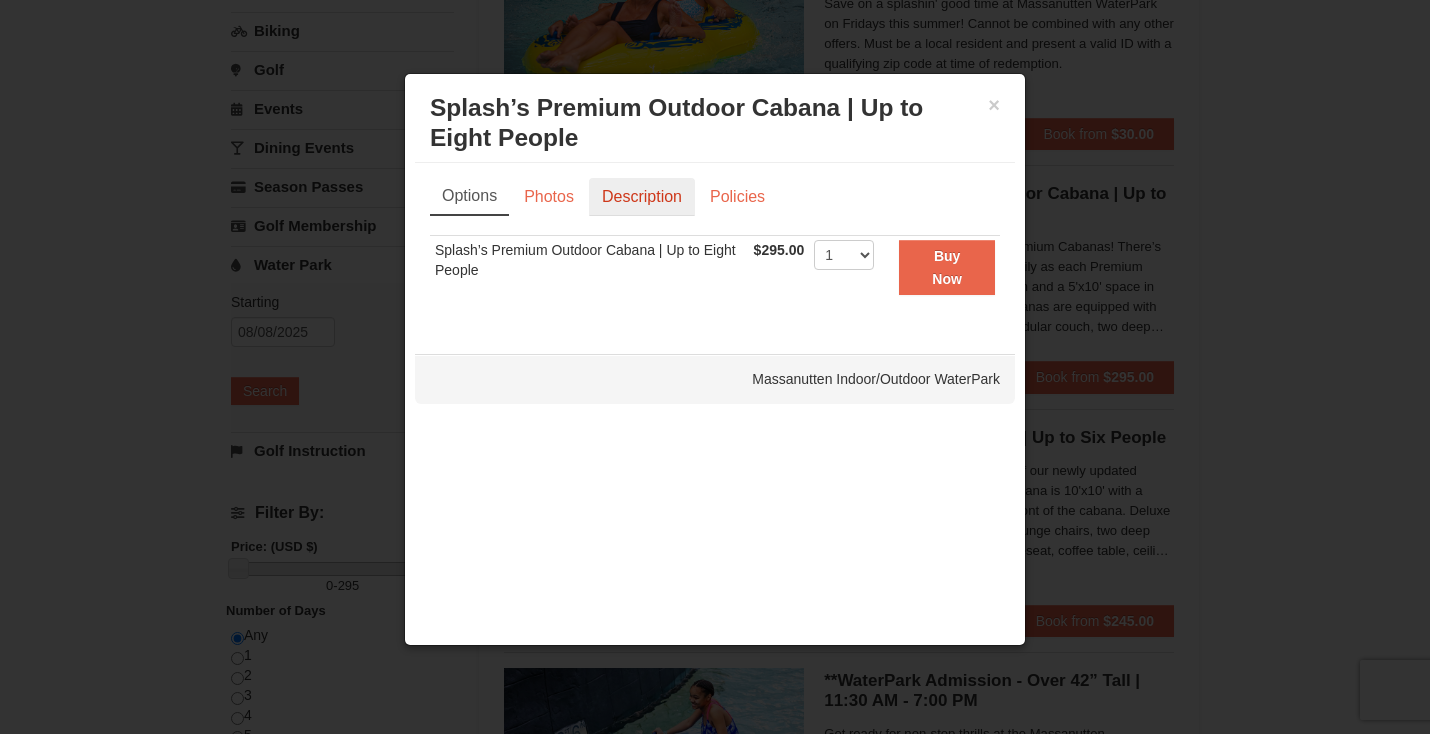 click on "Description" at bounding box center [642, 197] 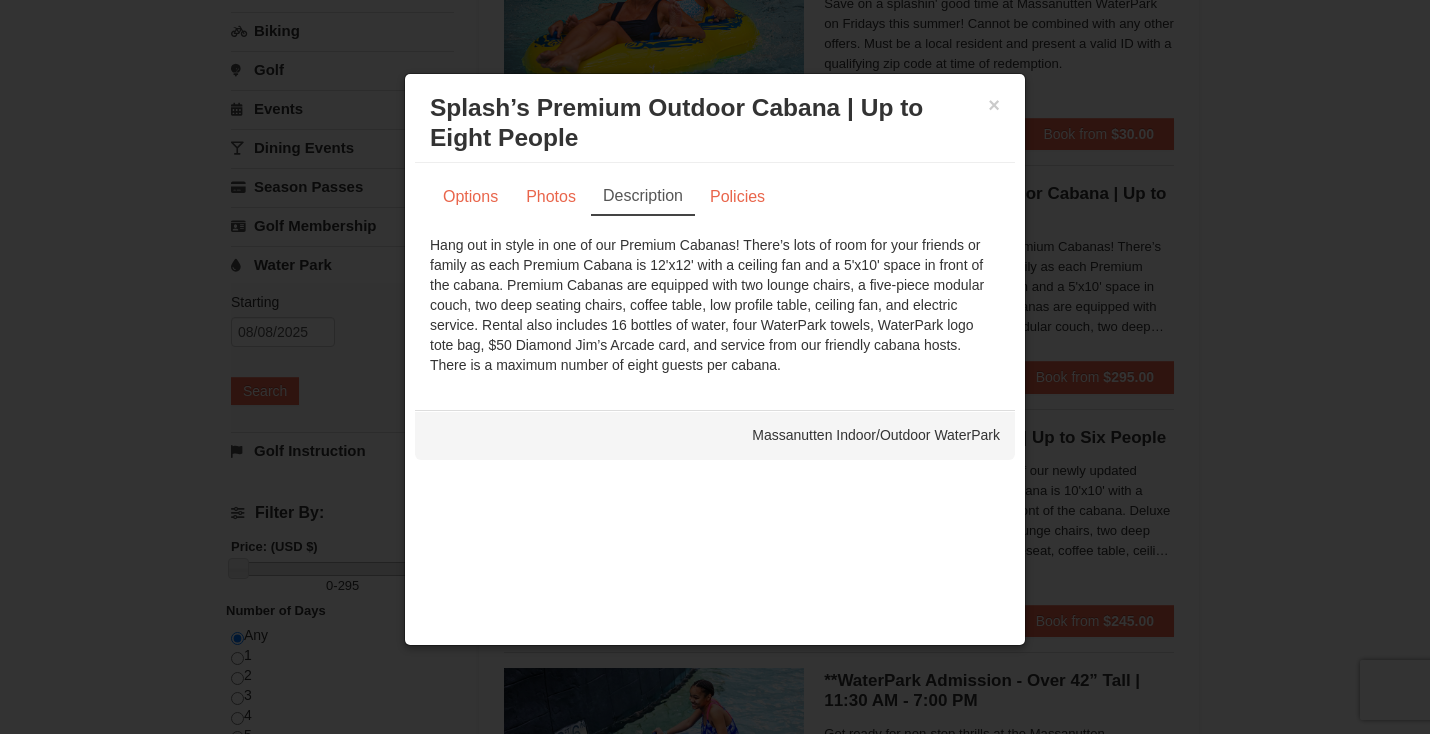 click at bounding box center [715, 367] 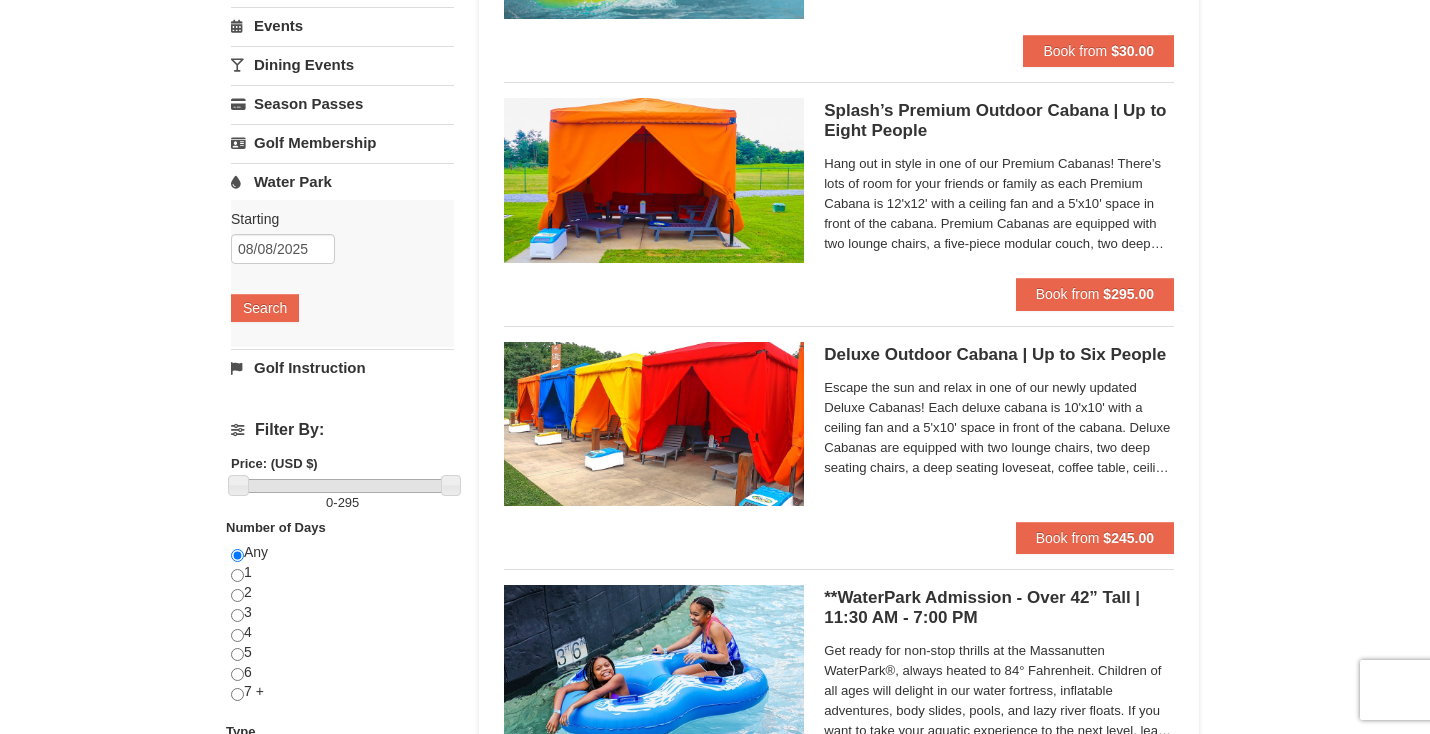 scroll, scrollTop: 363, scrollLeft: 0, axis: vertical 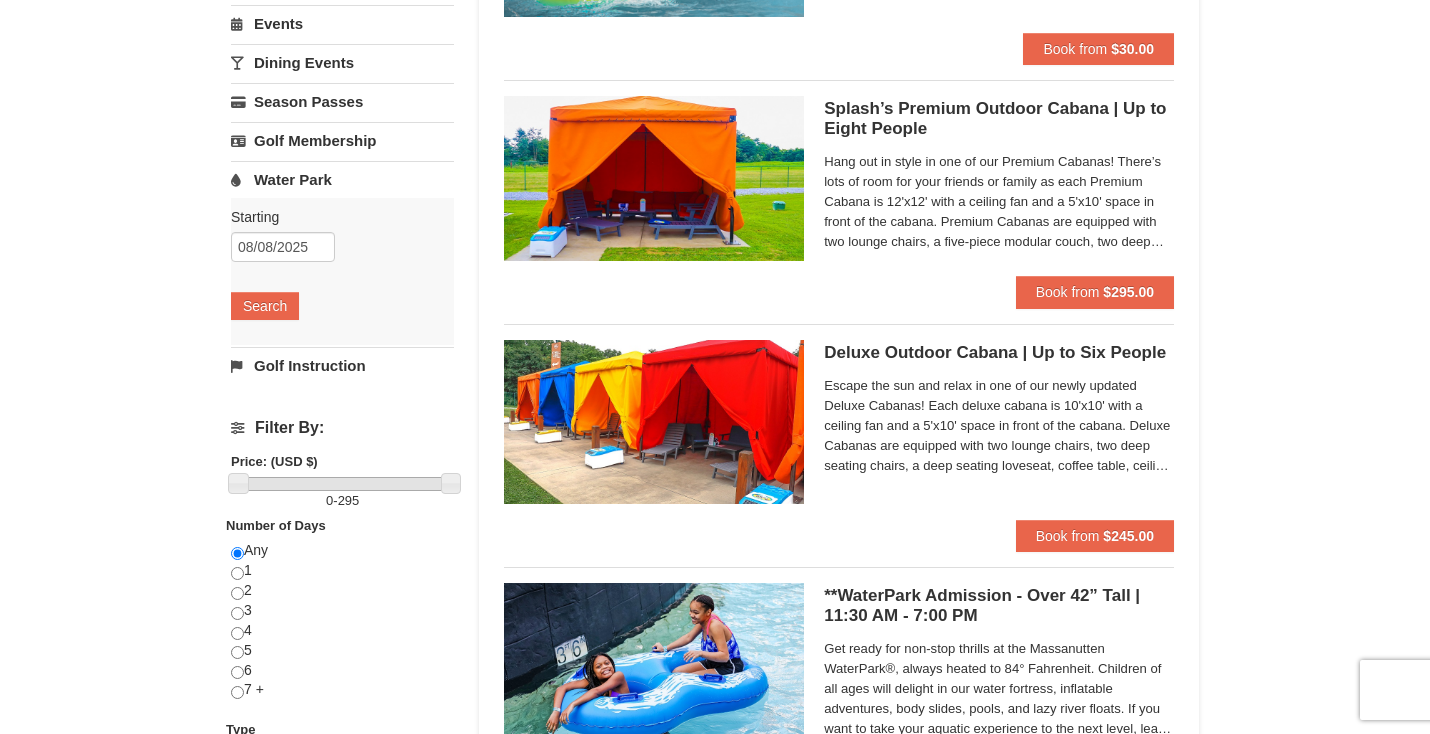 click on "Escape the sun and relax in one of our newly updated Deluxe Cabanas! Each deluxe cabana is 10'x10' with a ceiling fan and a 5'x10' space in front of the cabana. Deluxe Cabanas are equipped with two lounge chairs, two deep seating chairs, a deep seating loveseat, coffee table, ceiling fan, and electric service. Rental also includes 12 bottles of water, three WaterPark towels, WaterPark logo tote bag, $30 Diamond Jim’s Arcade card, and service from our friendly cabana hosts. There is a maximum number of six guests per cabana." at bounding box center (999, 426) 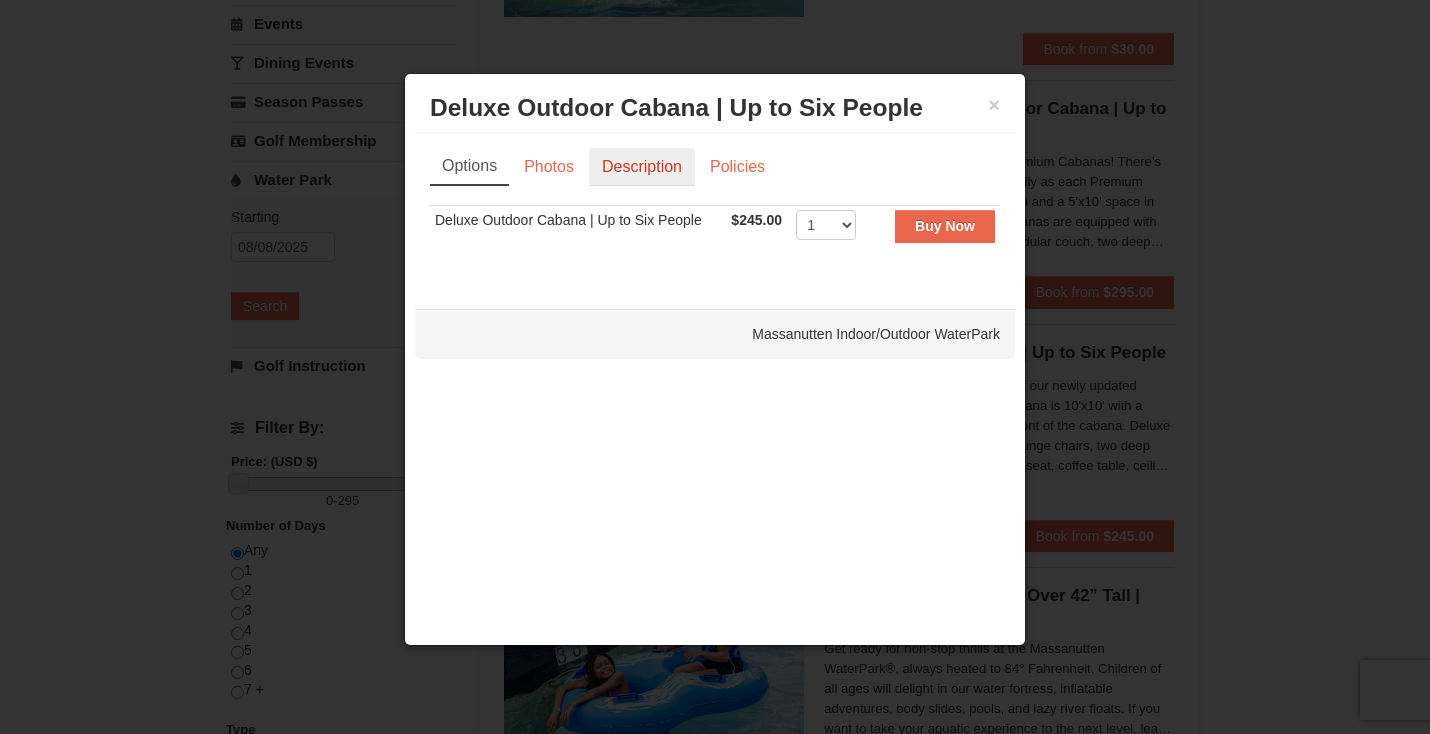 click on "Description" at bounding box center (642, 167) 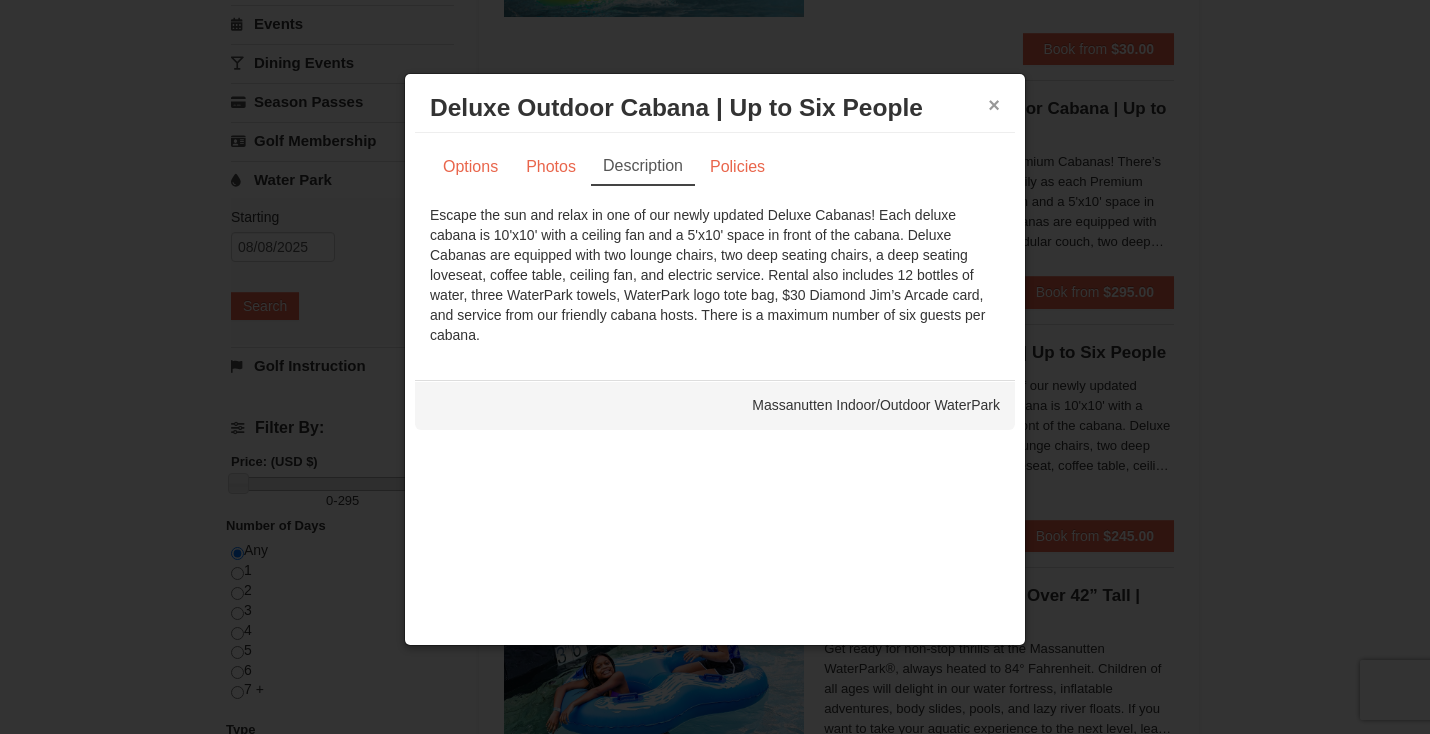 click on "×" at bounding box center (994, 105) 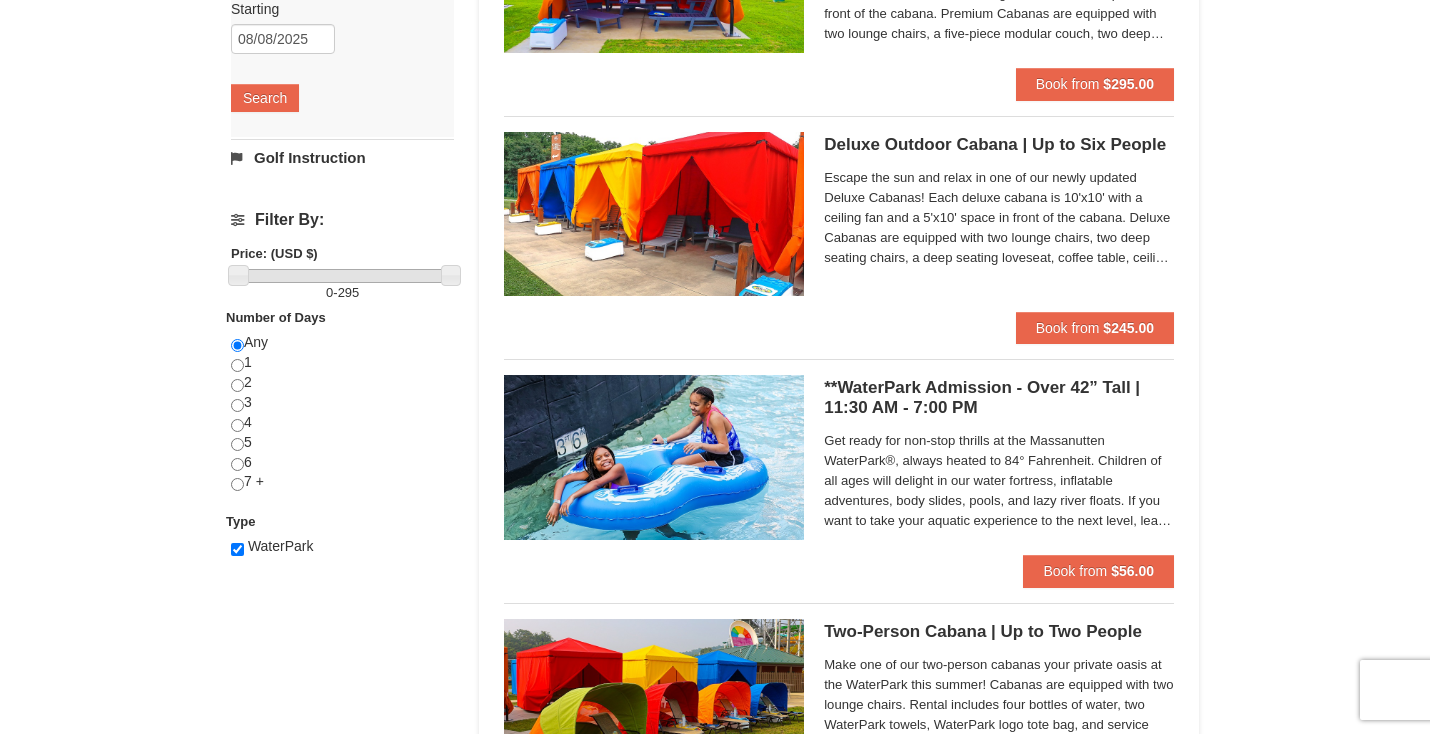 scroll, scrollTop: 572, scrollLeft: 0, axis: vertical 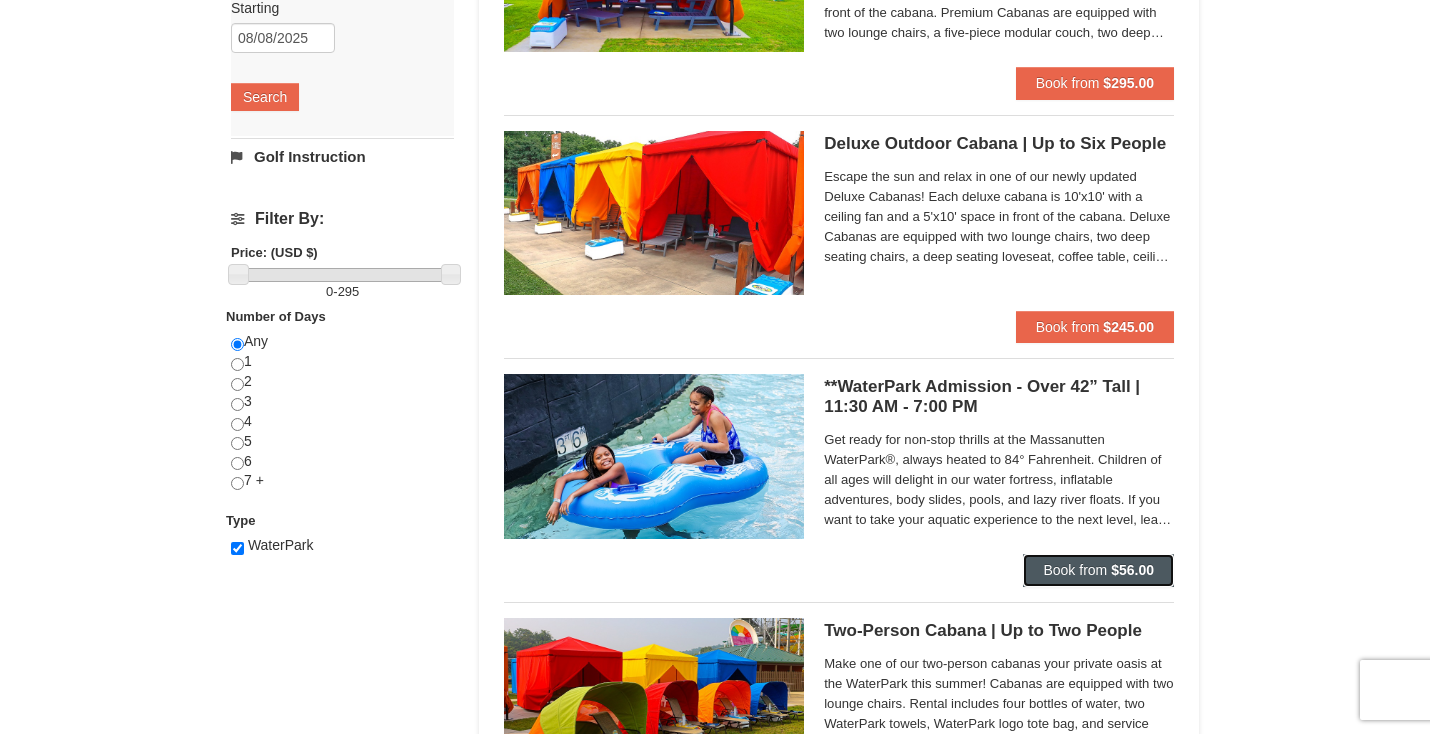 click on "Book from" at bounding box center (1075, 570) 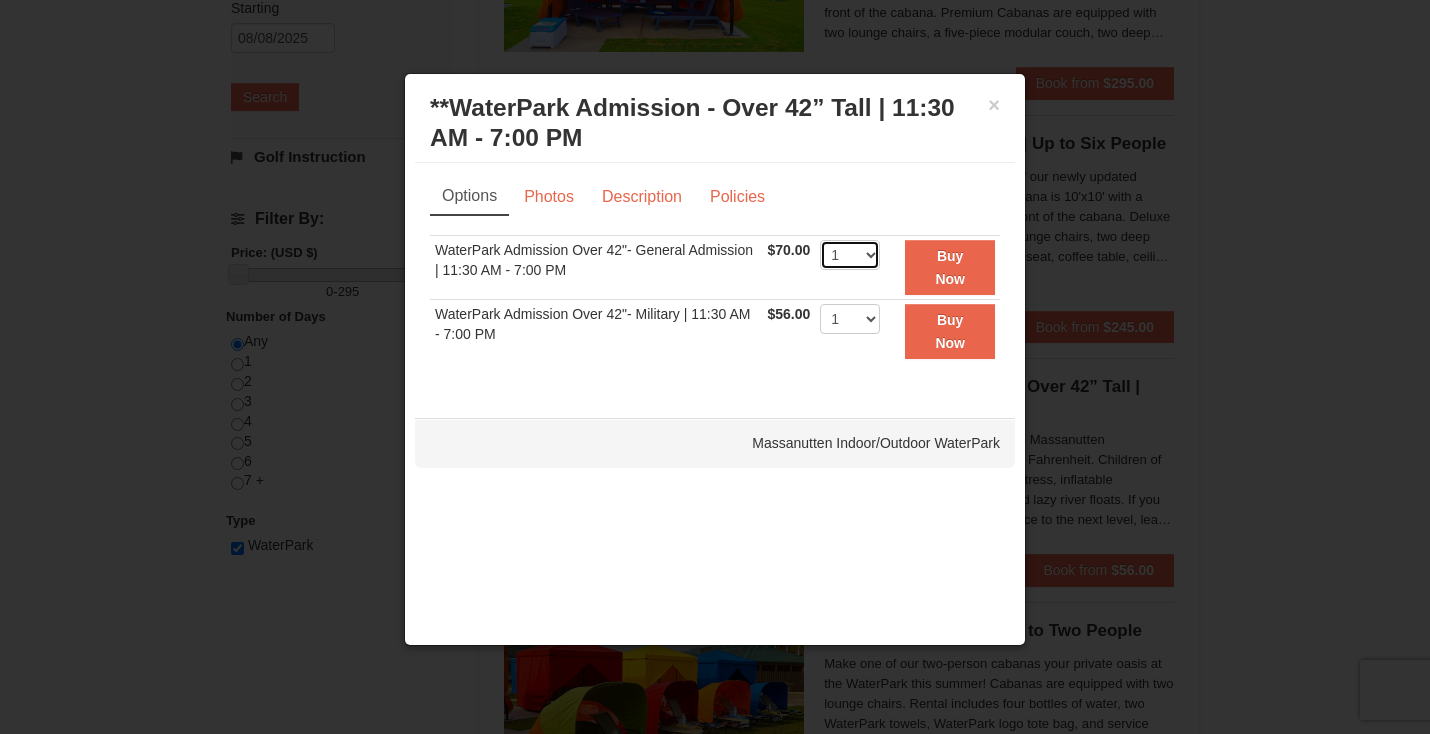 click on "1
2
3
4
5
6
7
8
9
10
11
12
13
14
15
16
17
18
19
20
21 22" at bounding box center (850, 255) 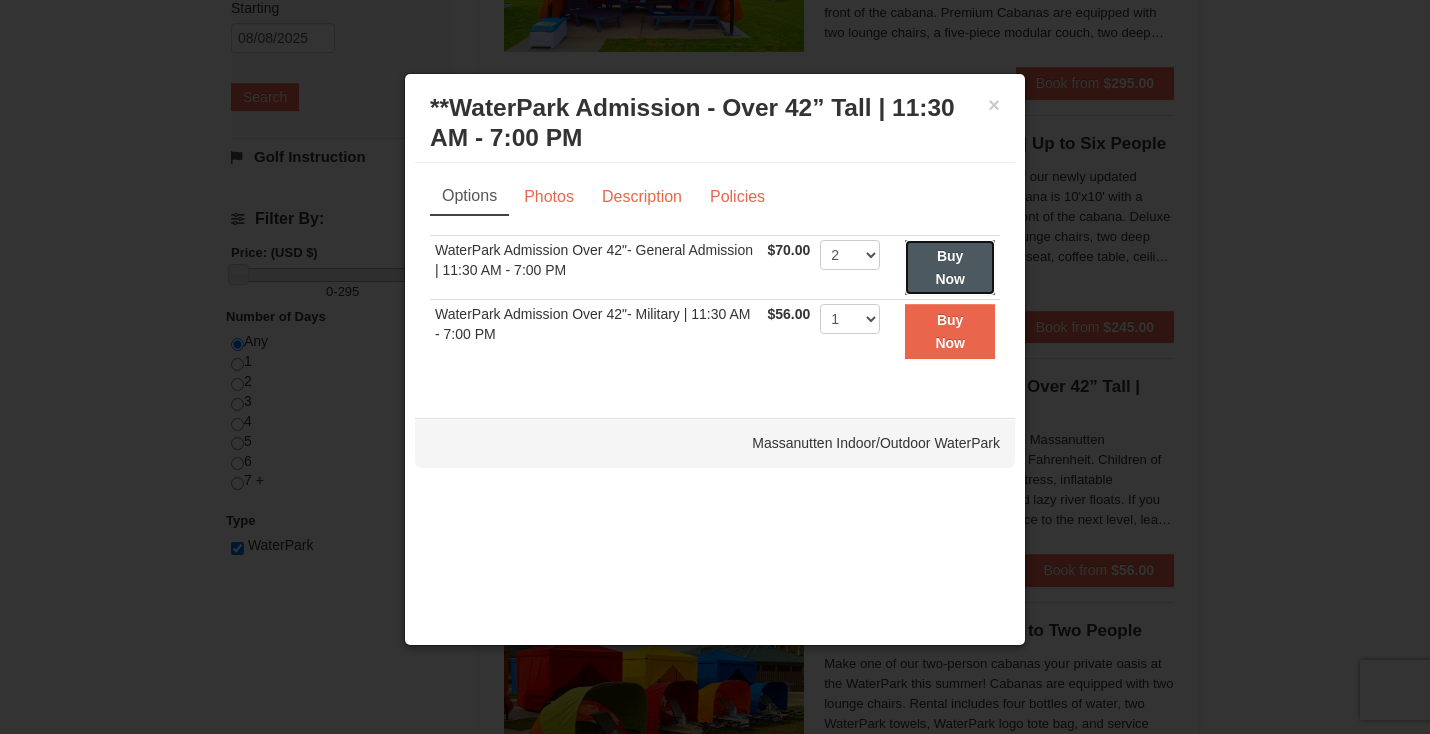 click on "Buy Now" at bounding box center [950, 267] 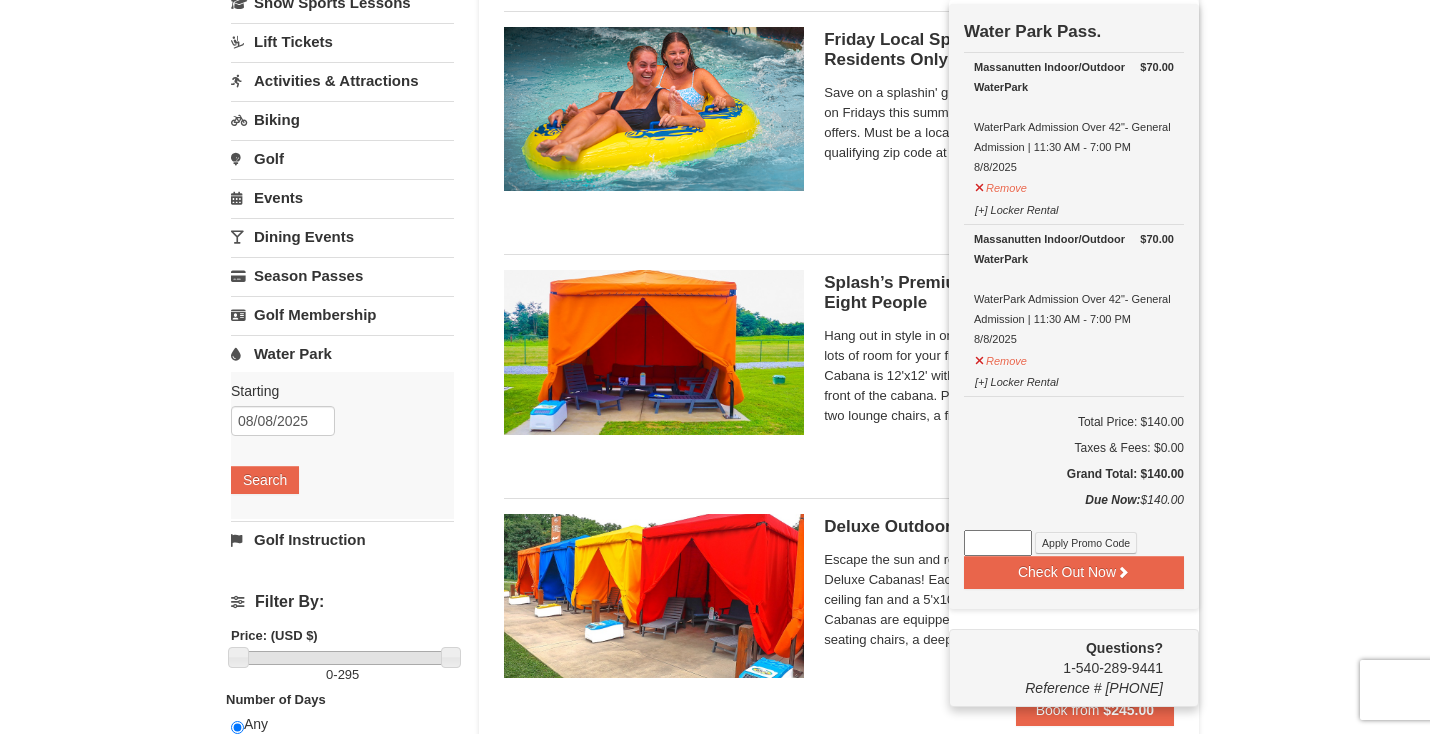 scroll, scrollTop: 196, scrollLeft: 0, axis: vertical 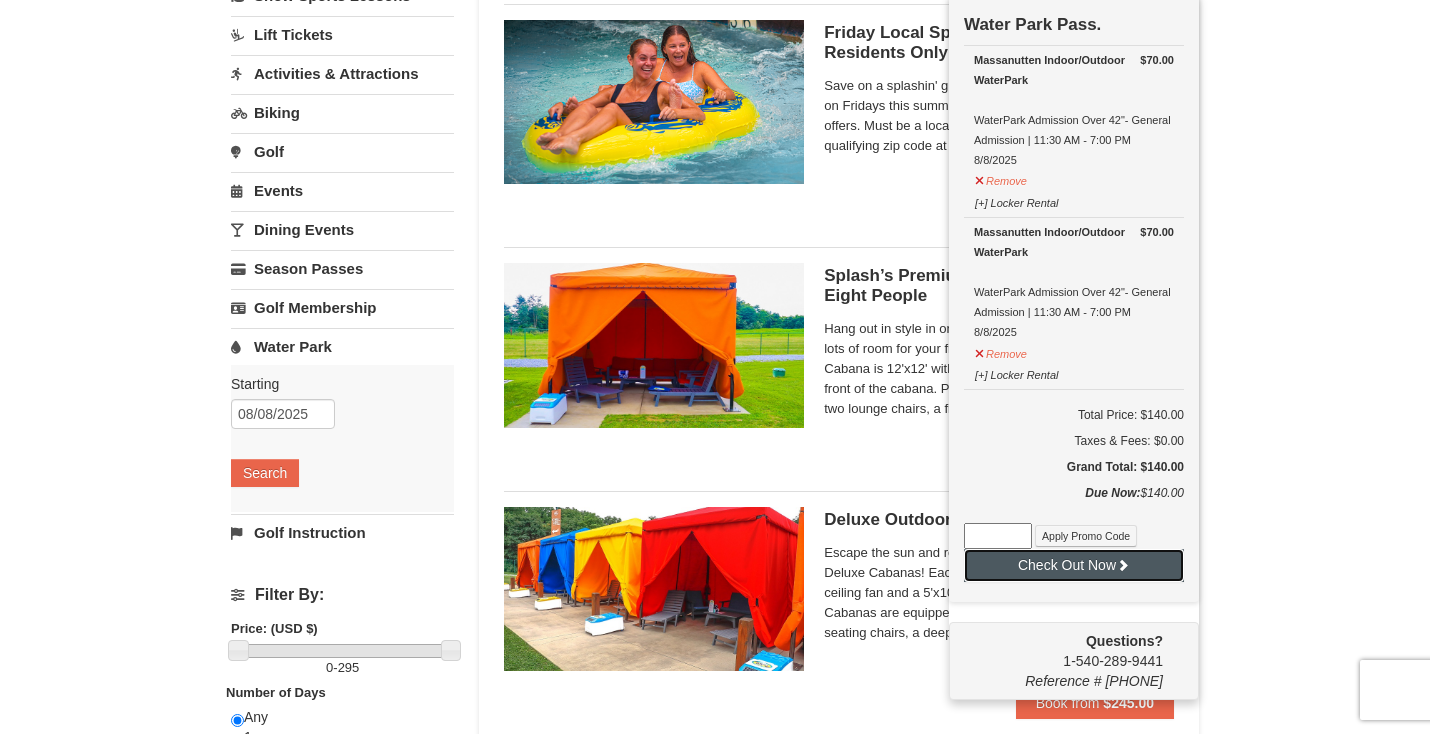 click on "Check Out Now" at bounding box center (1074, 565) 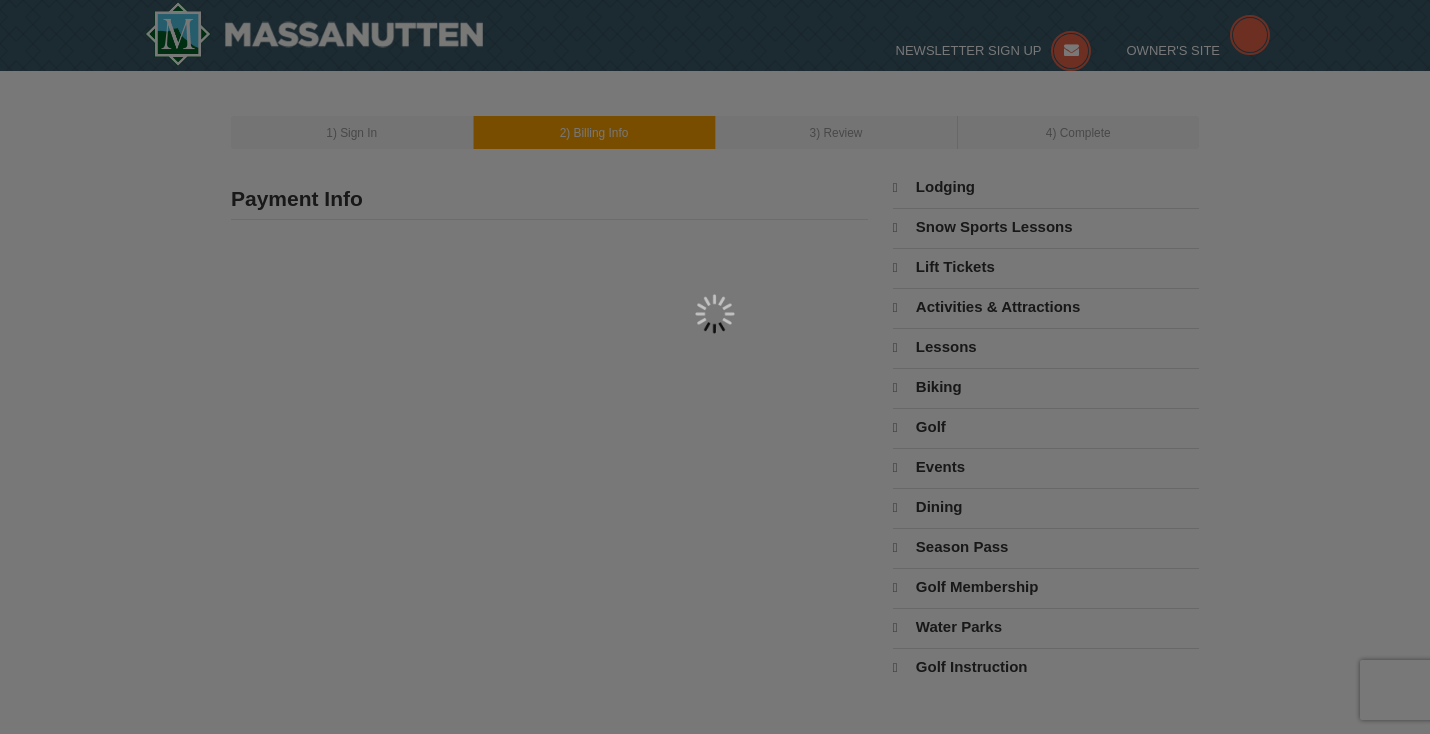 scroll, scrollTop: 0, scrollLeft: 0, axis: both 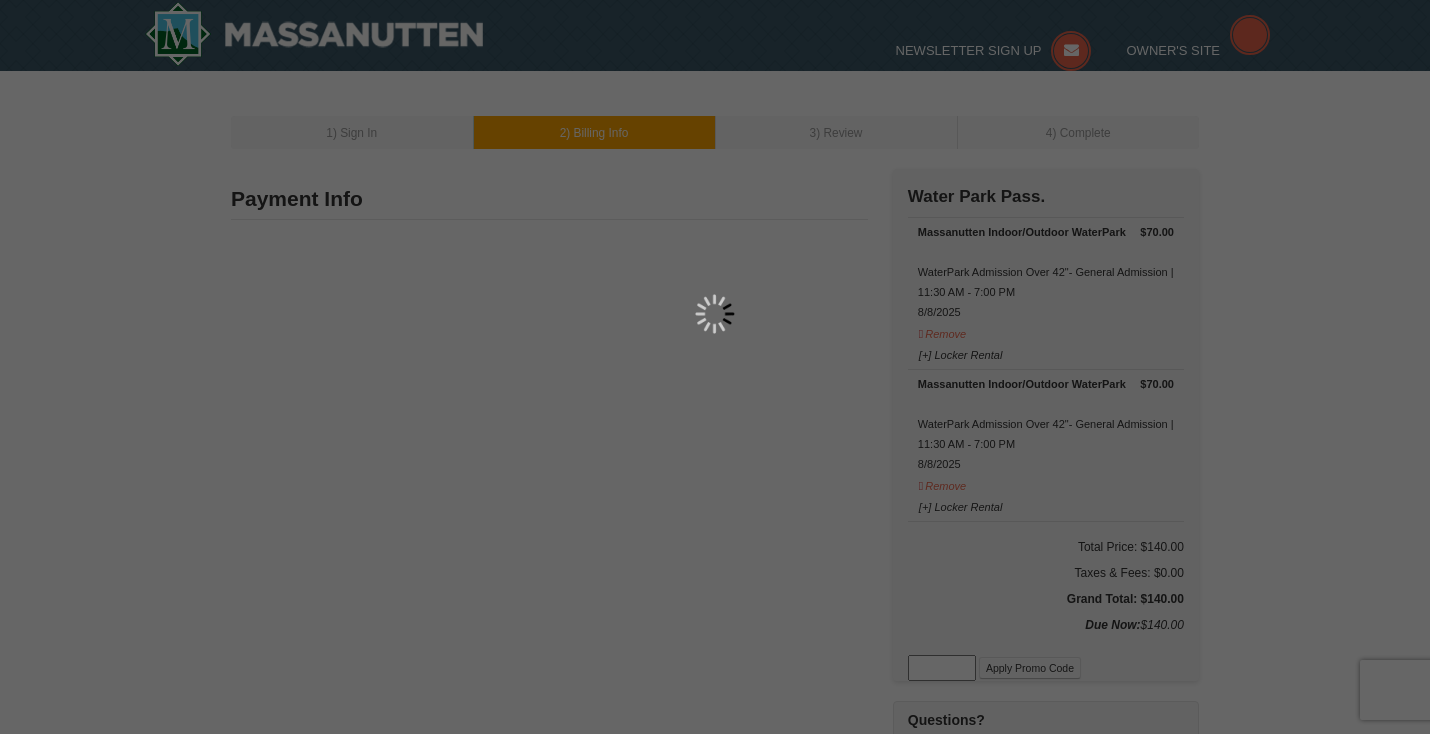 type on "8203 POPLAR HOLLOW TER" 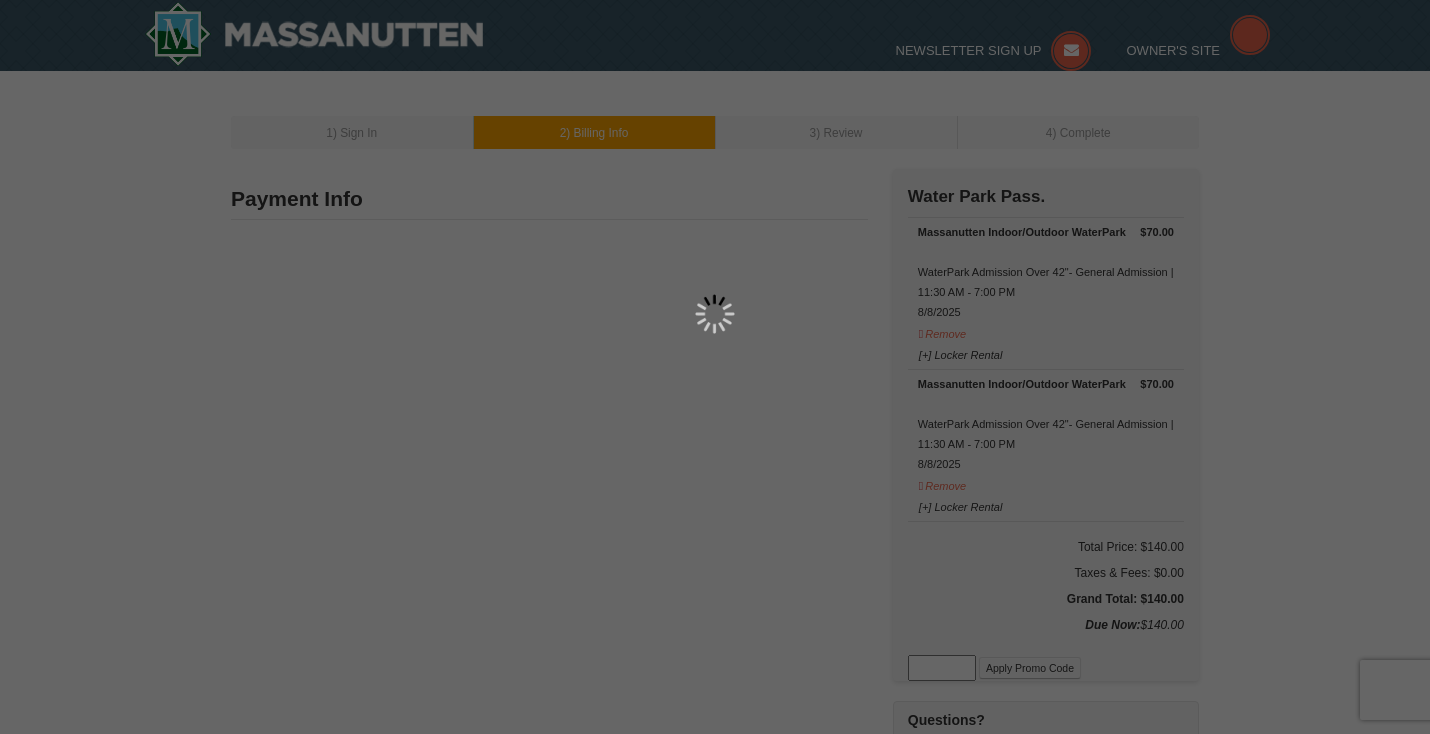 type on "North Chesterfield" 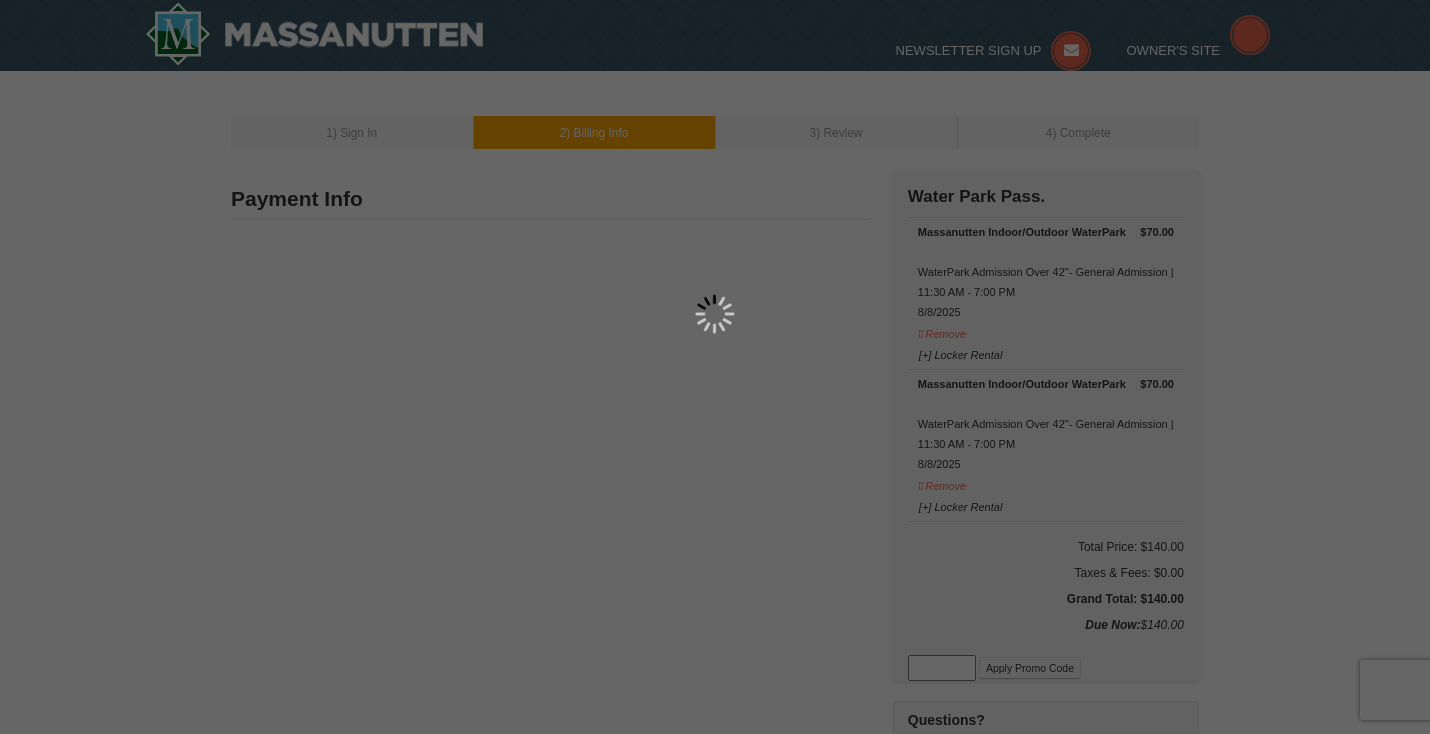 type on "23235" 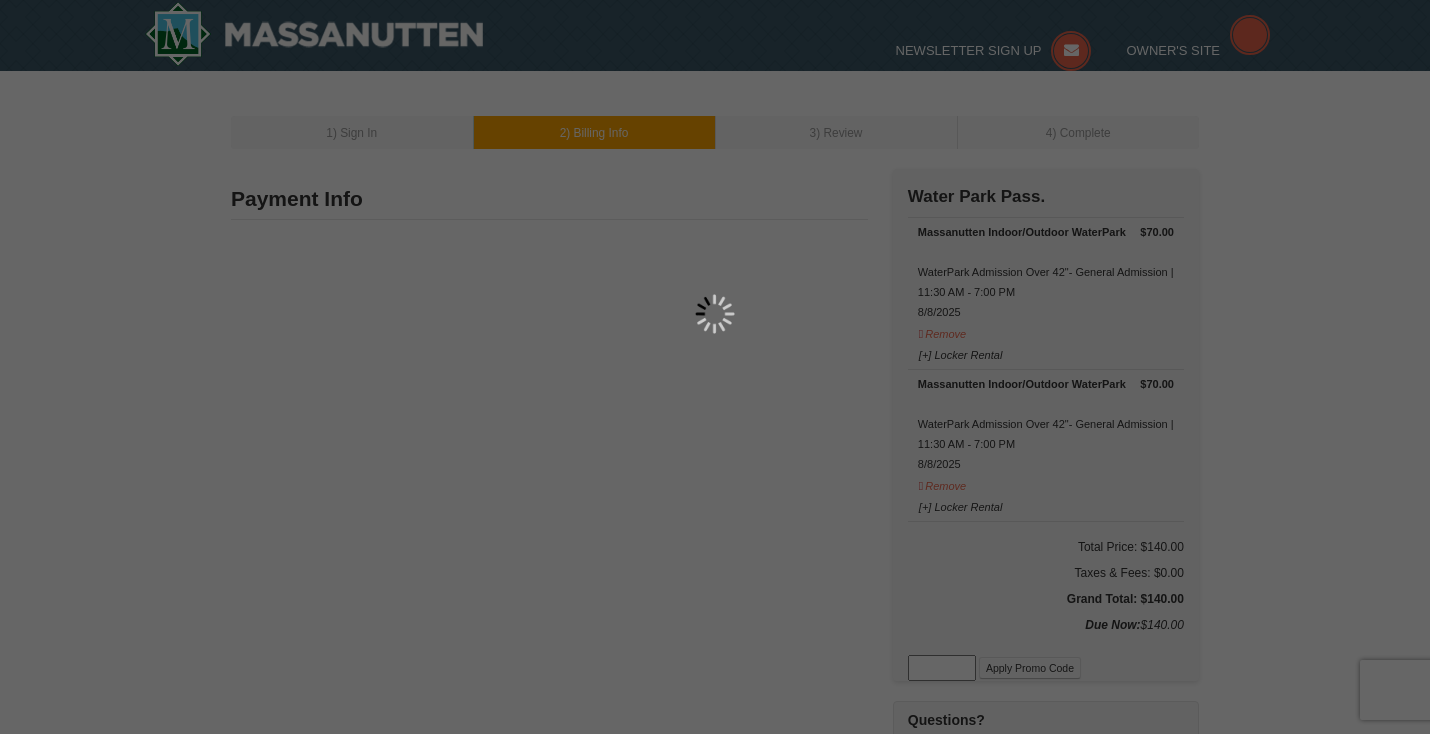 type on "770" 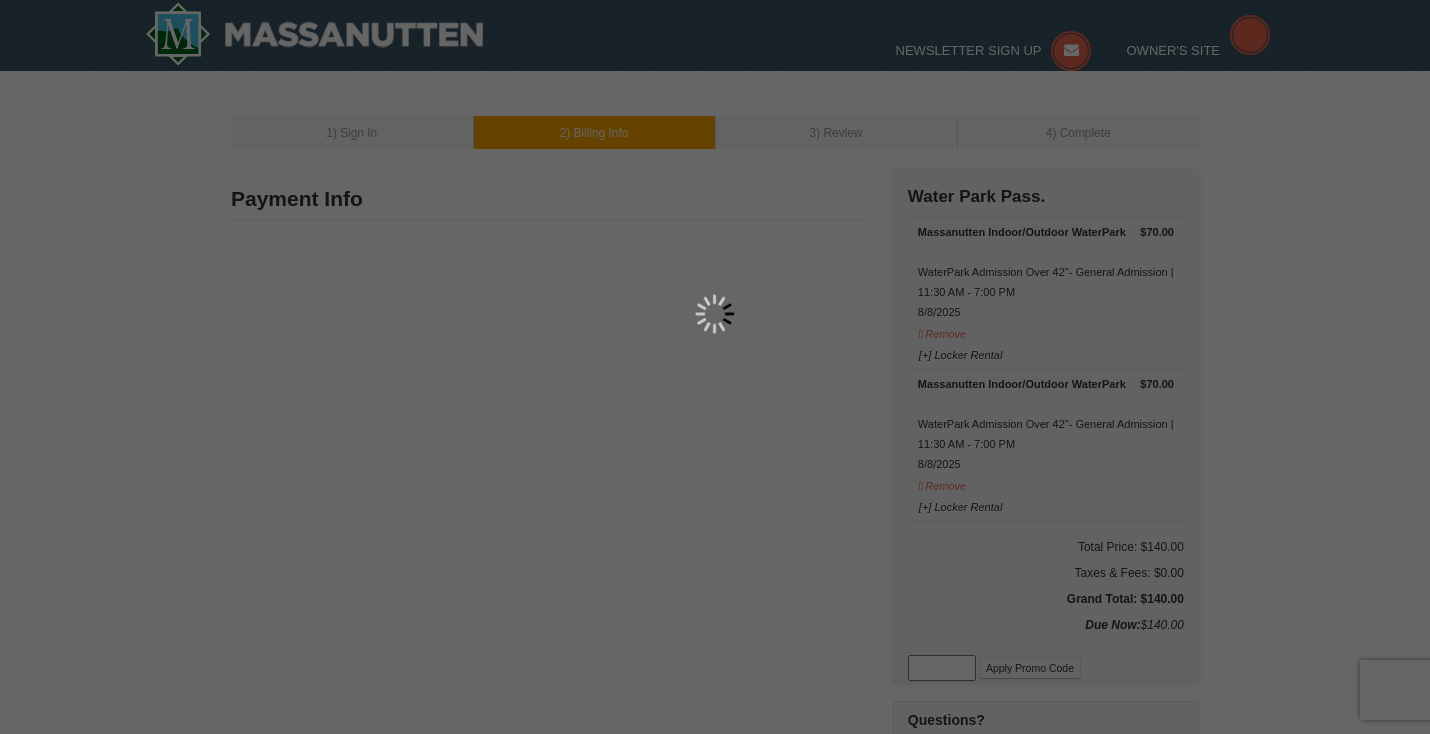 type on "361" 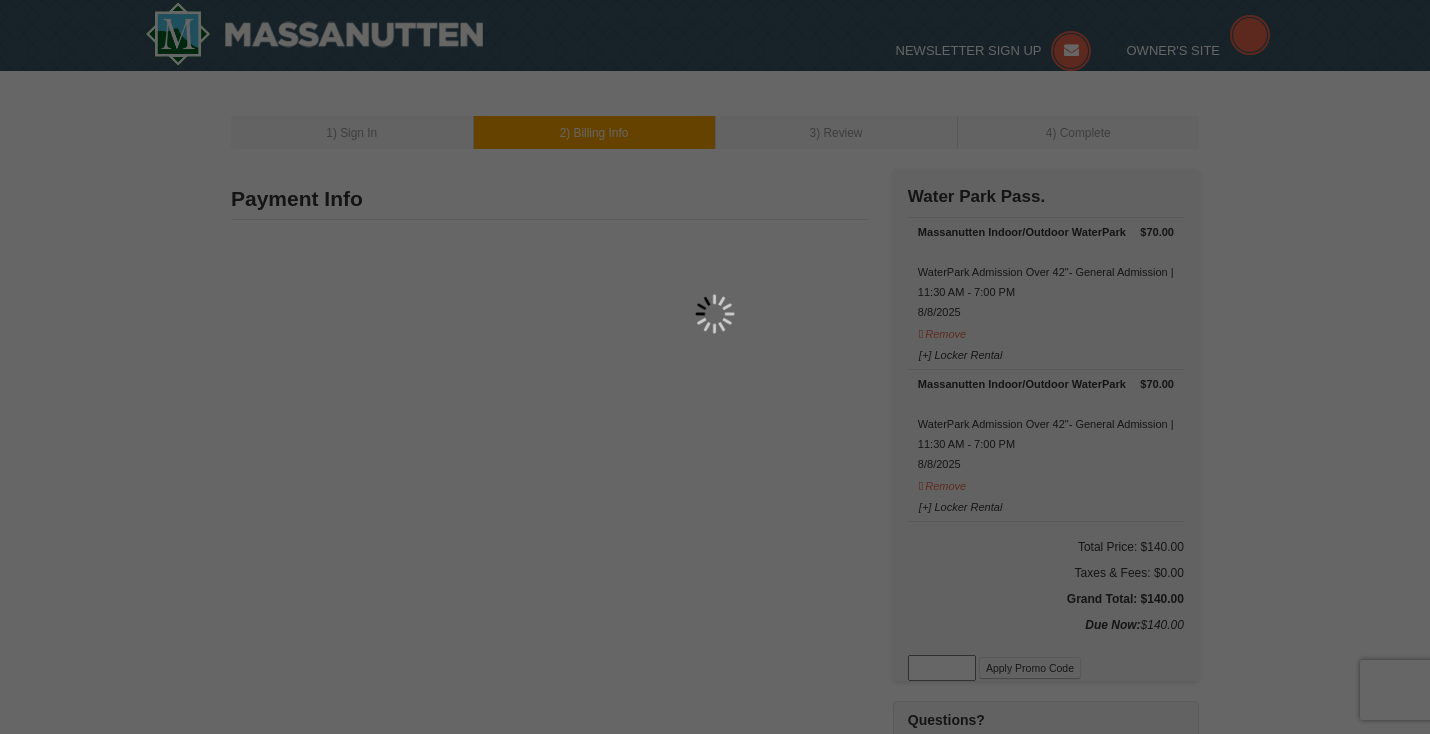 type on "0128" 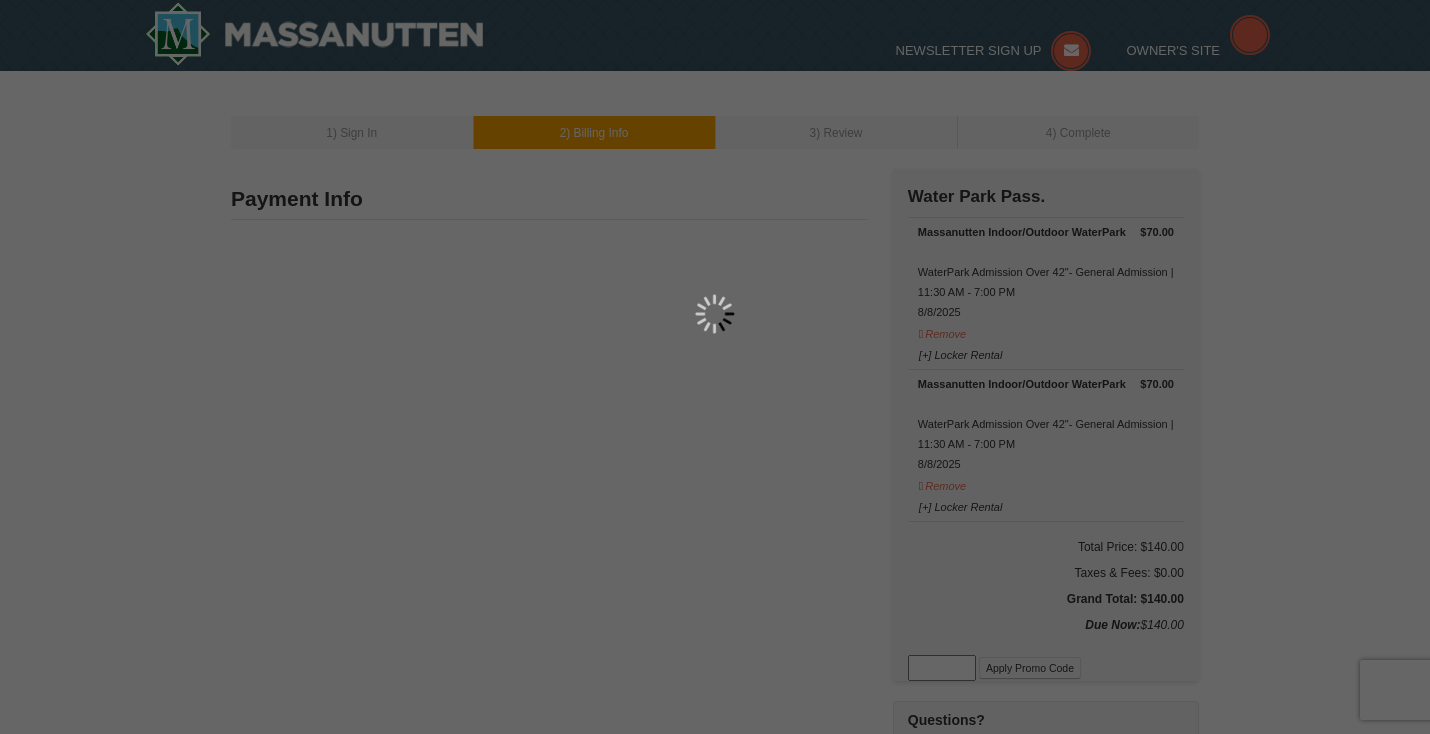 type on "alicelisner@gmail.com" 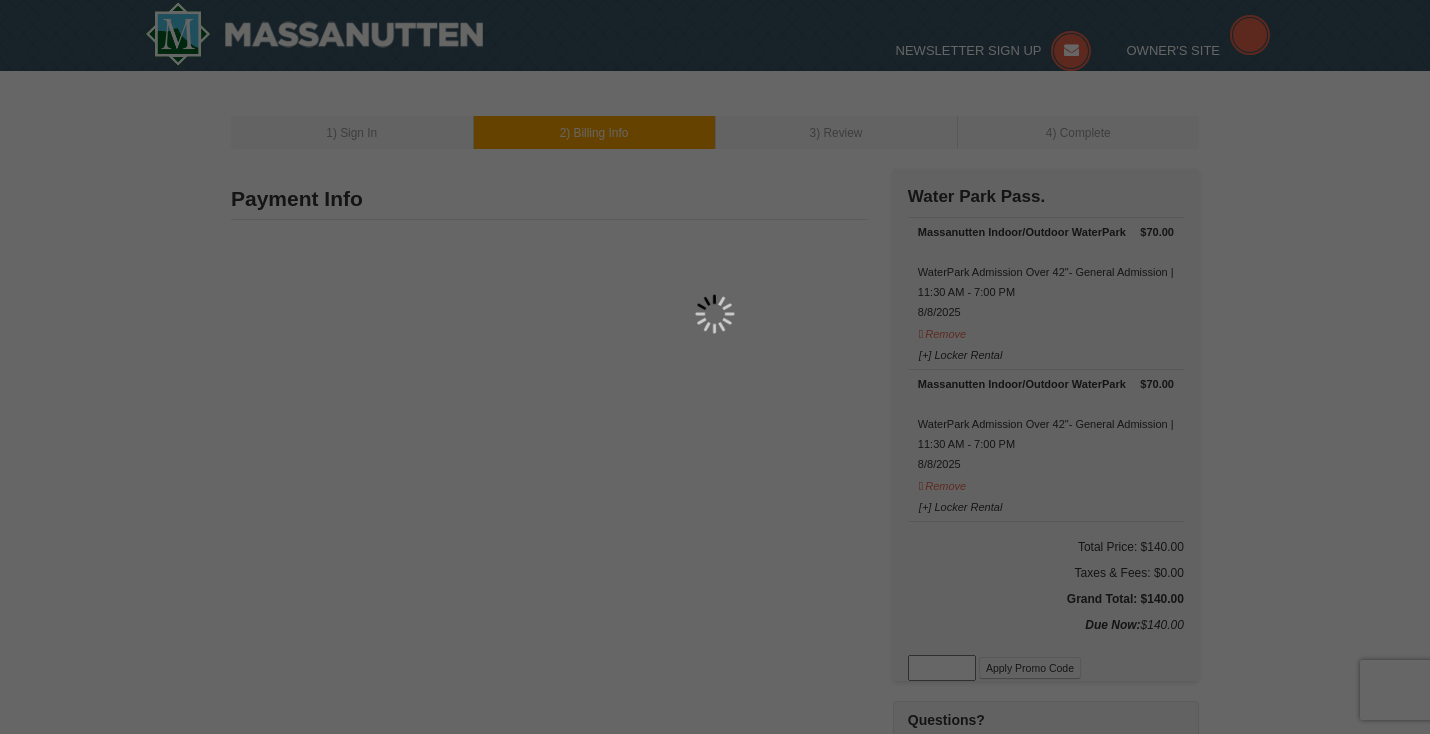 select on "VA" 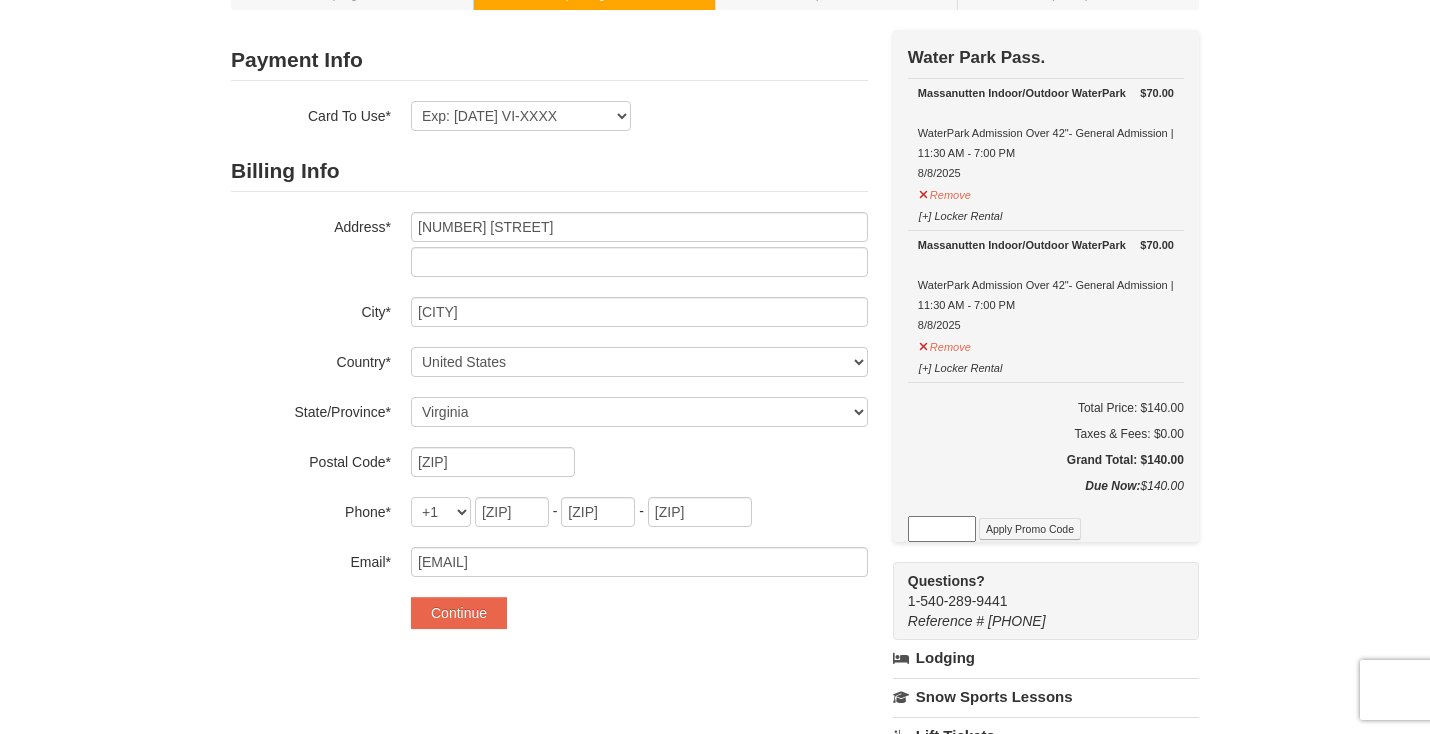 scroll, scrollTop: 134, scrollLeft: 0, axis: vertical 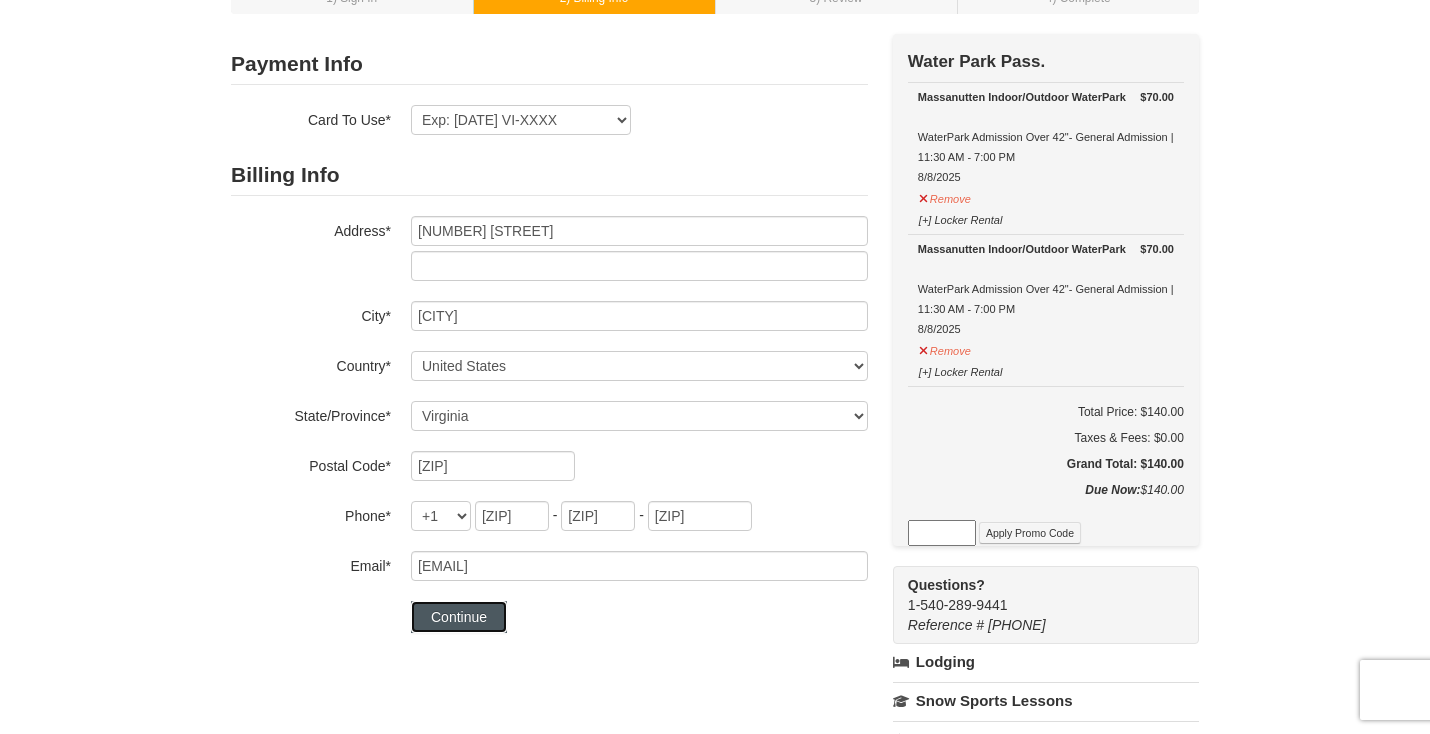 click on "Continue" at bounding box center [459, 617] 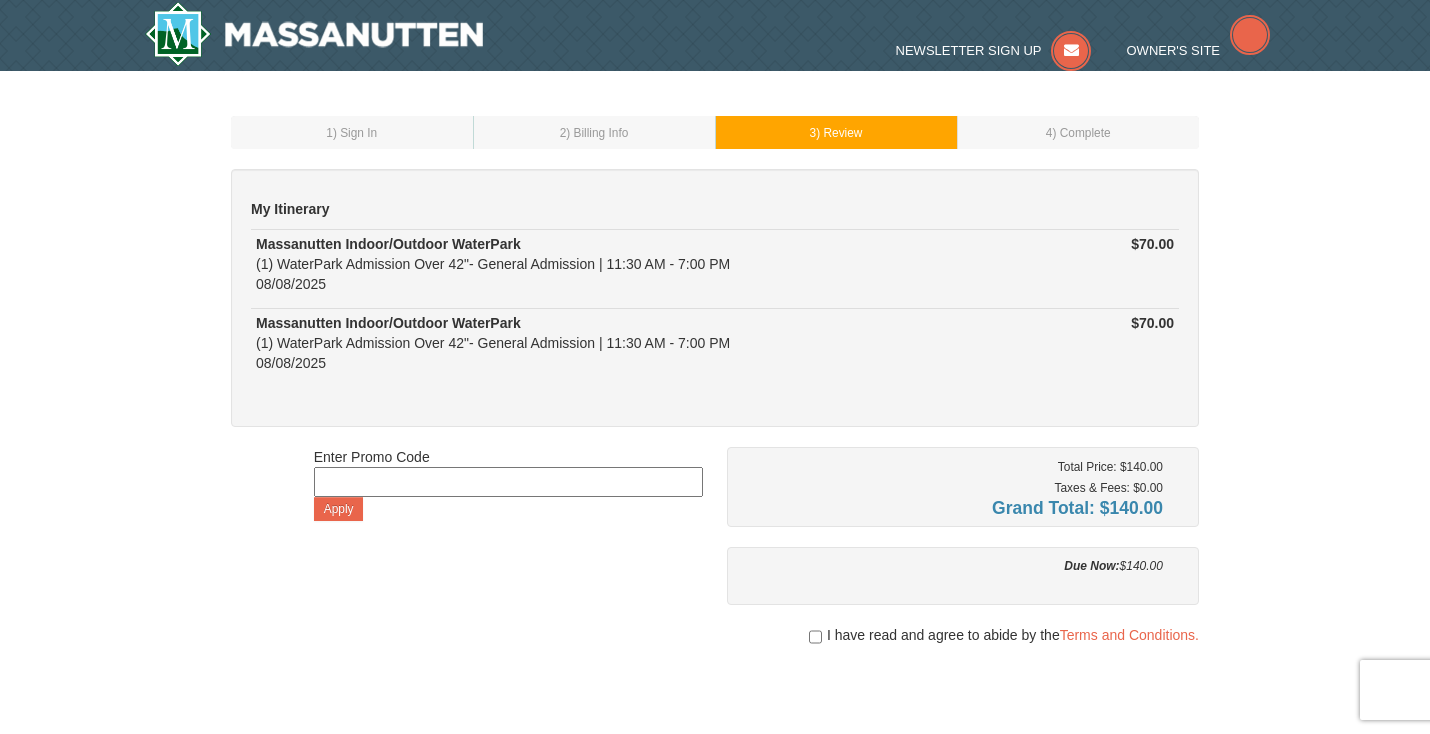 scroll, scrollTop: 0, scrollLeft: 0, axis: both 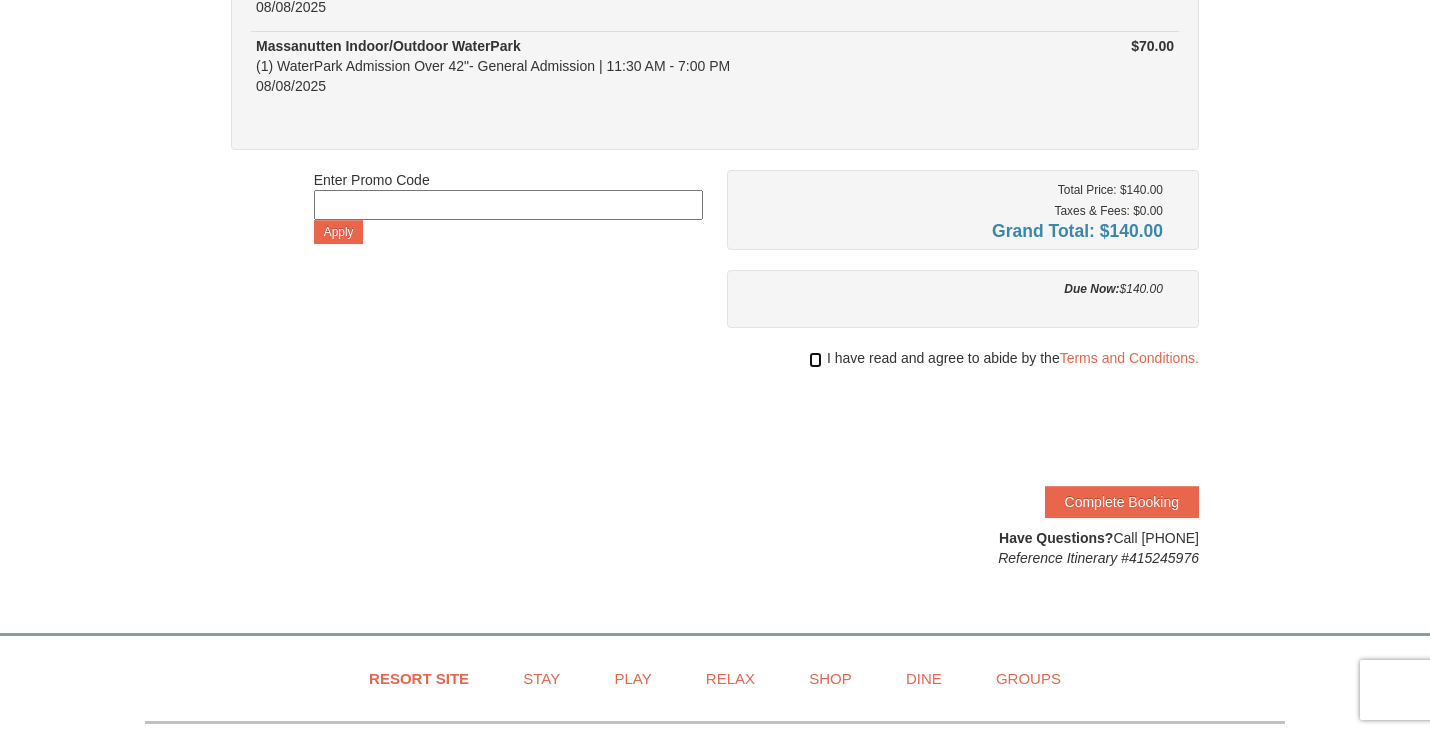 click at bounding box center [815, 360] 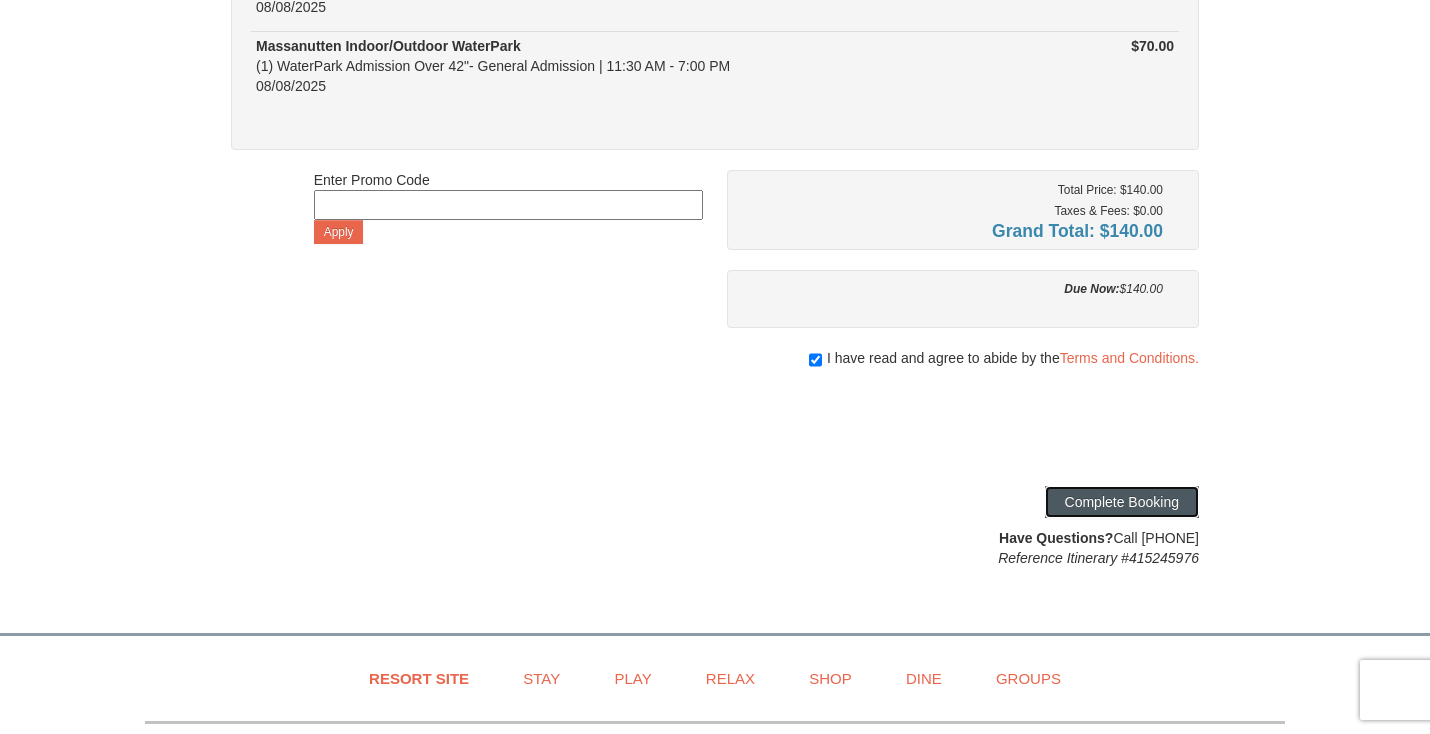 click on "Complete Booking" at bounding box center (1122, 502) 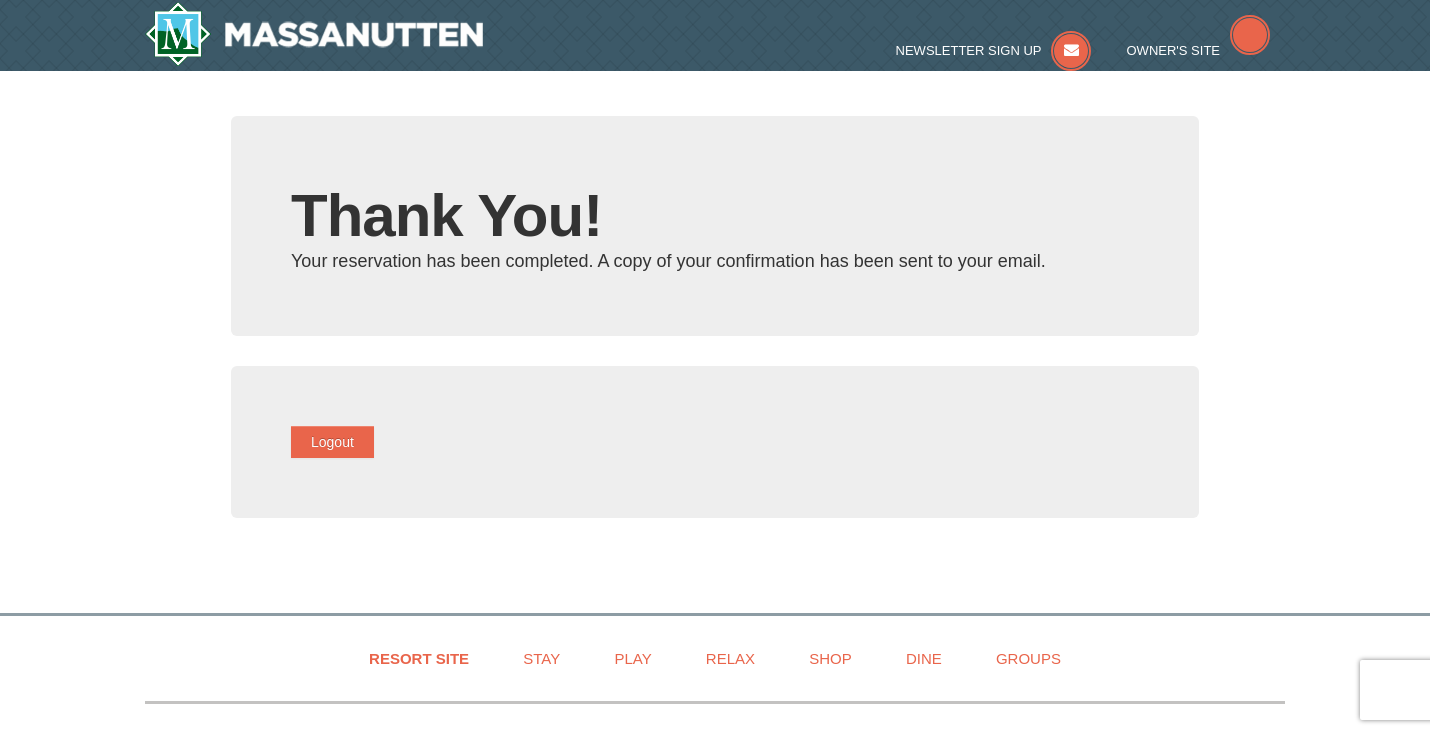 scroll, scrollTop: 0, scrollLeft: 0, axis: both 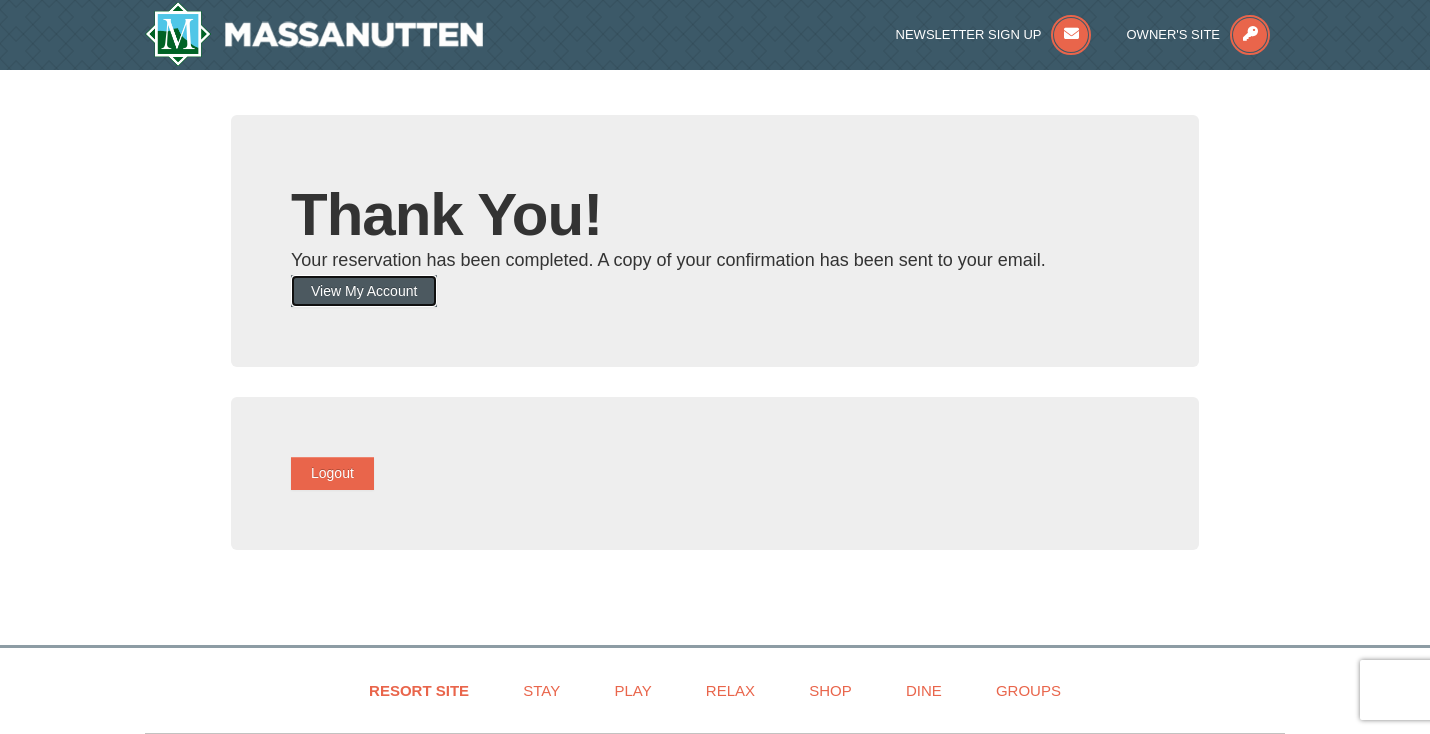 click on "View My Account" at bounding box center [364, 291] 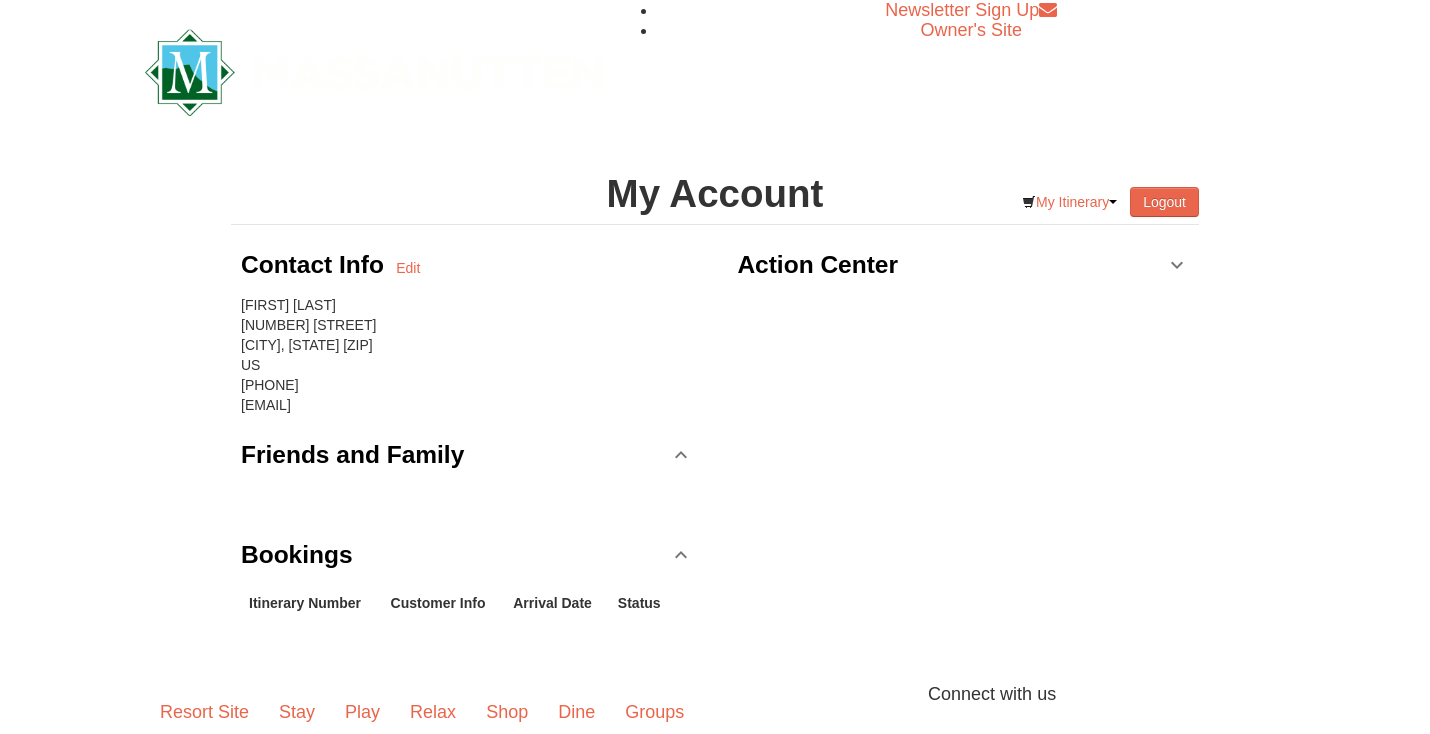 scroll, scrollTop: 0, scrollLeft: 0, axis: both 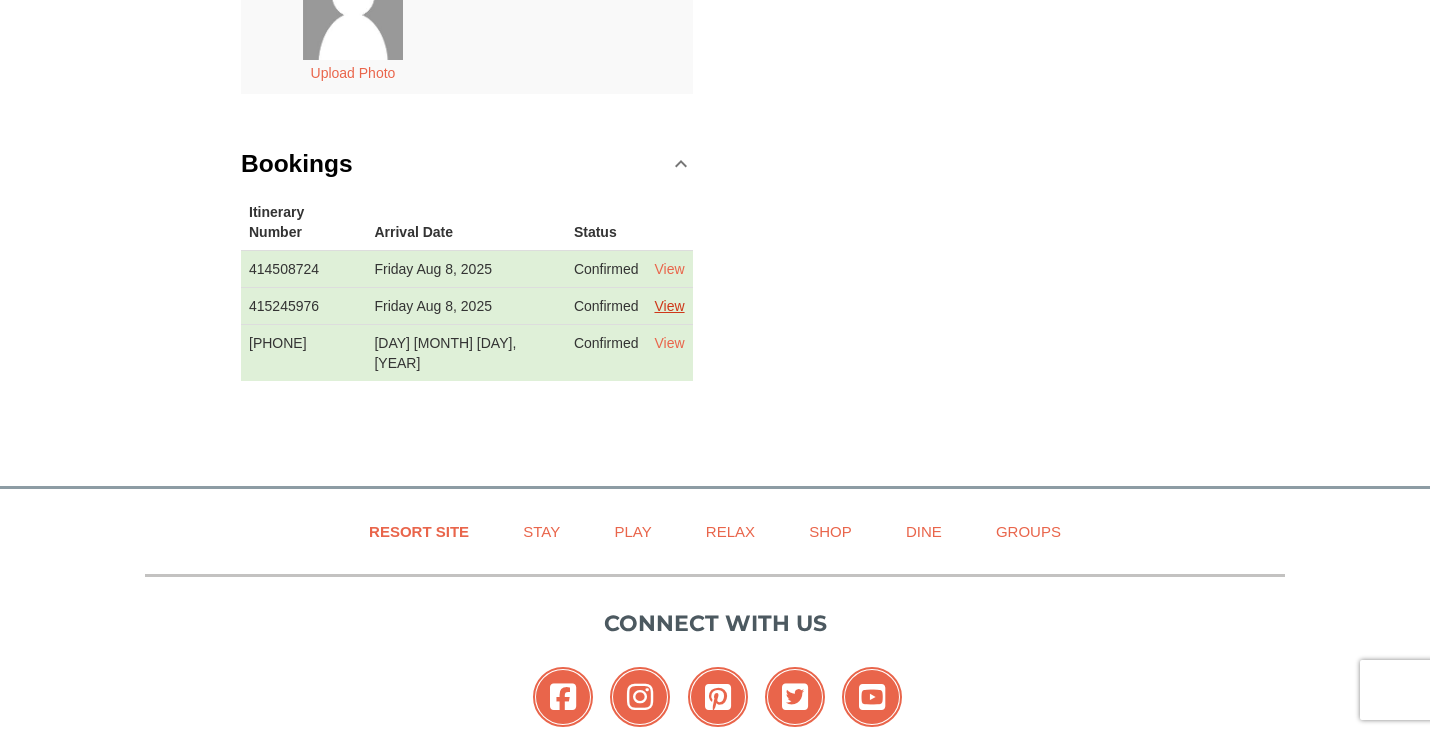 click on "View" at bounding box center (669, 306) 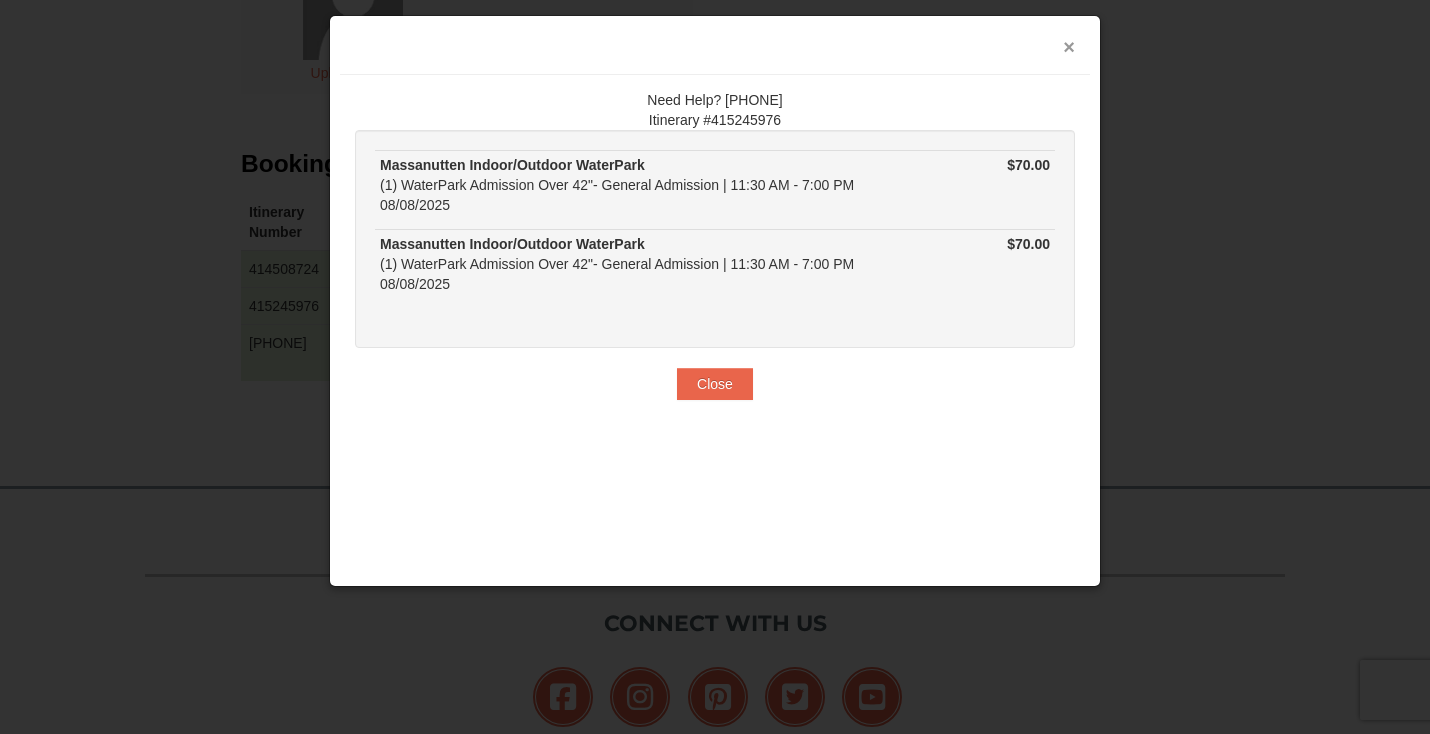 click on "×" at bounding box center [1069, 47] 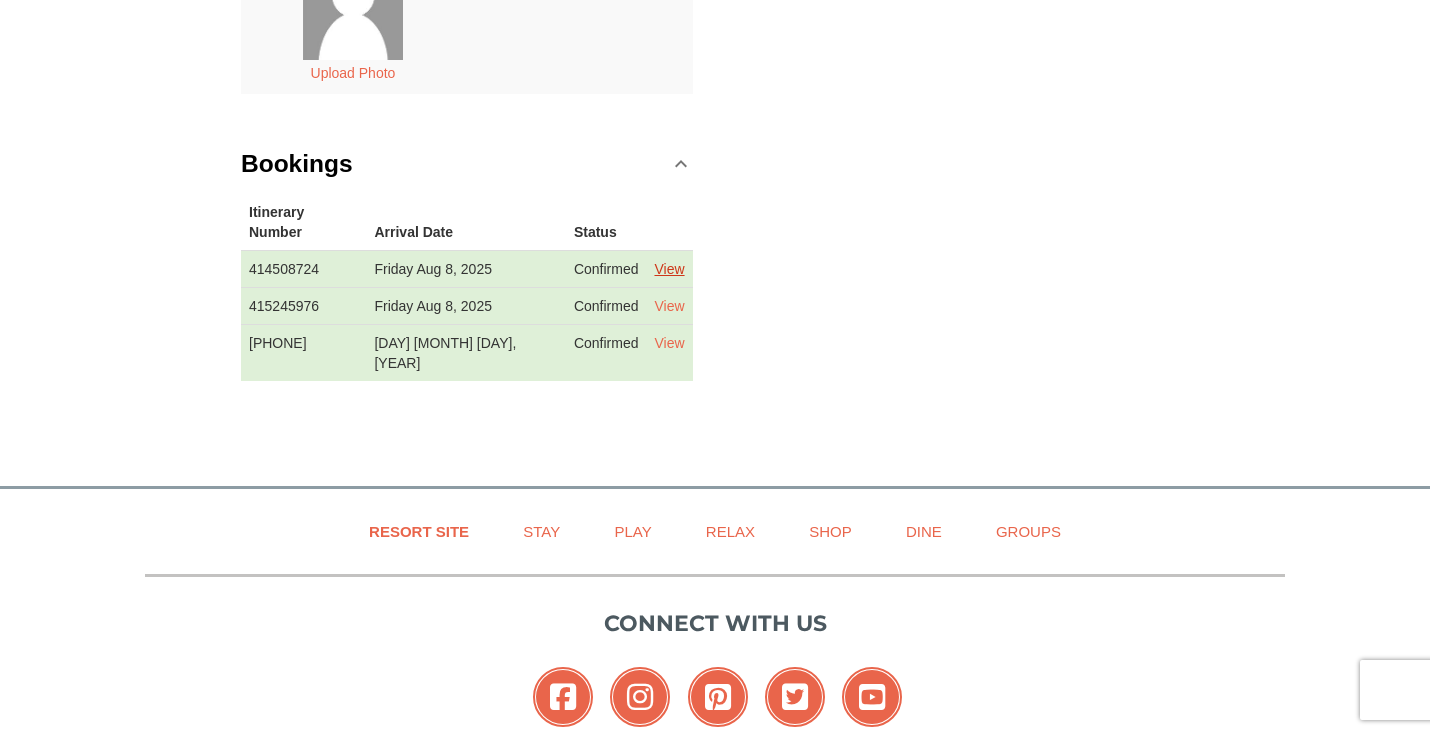 click on "View" at bounding box center [669, 269] 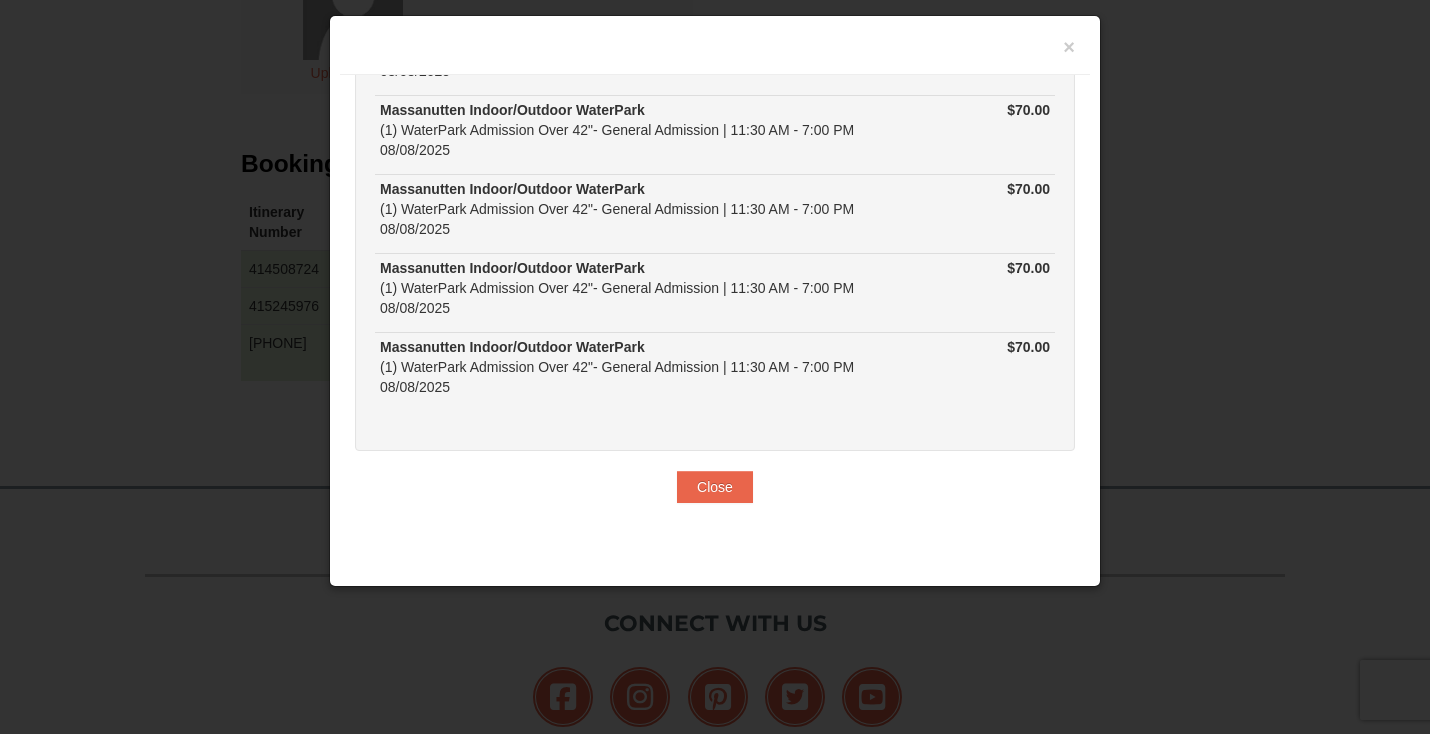 scroll, scrollTop: 371, scrollLeft: 0, axis: vertical 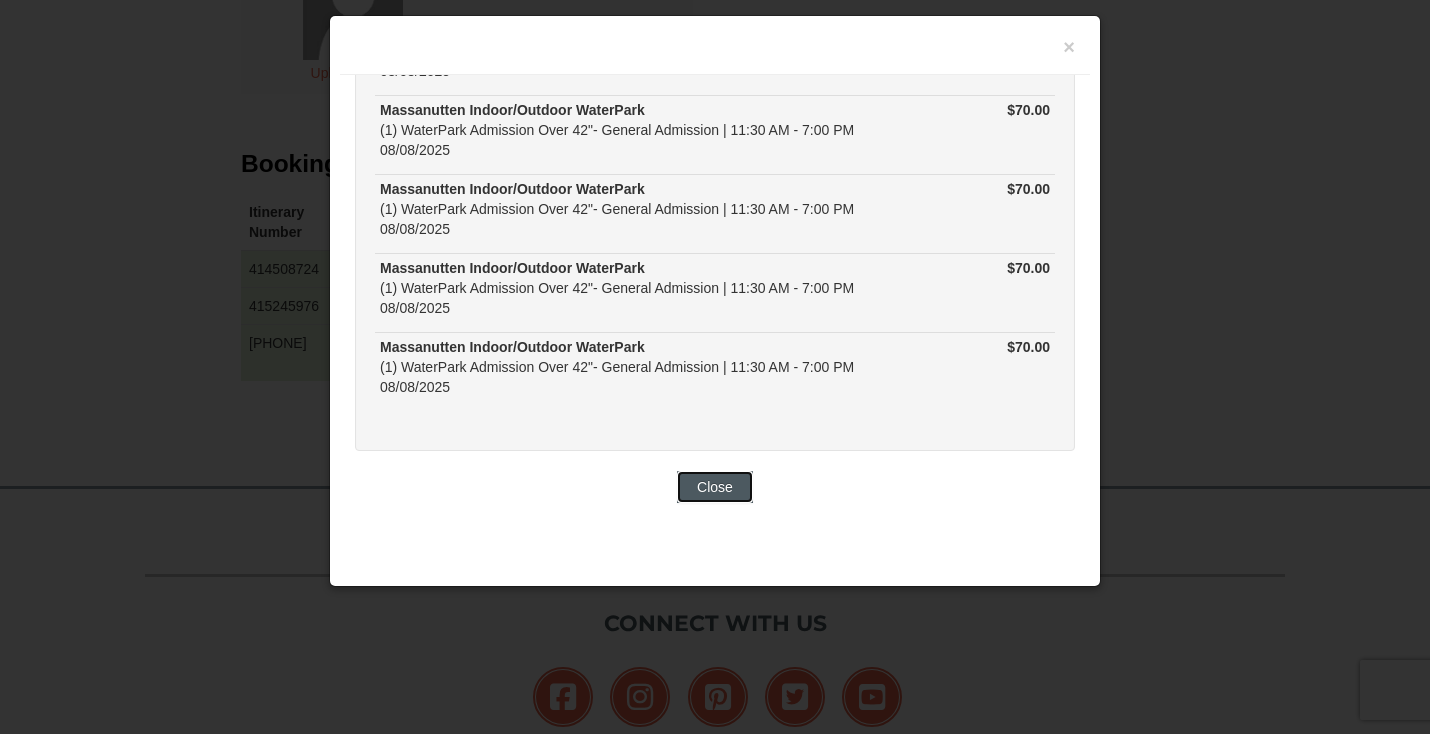 click on "Close" at bounding box center (715, 487) 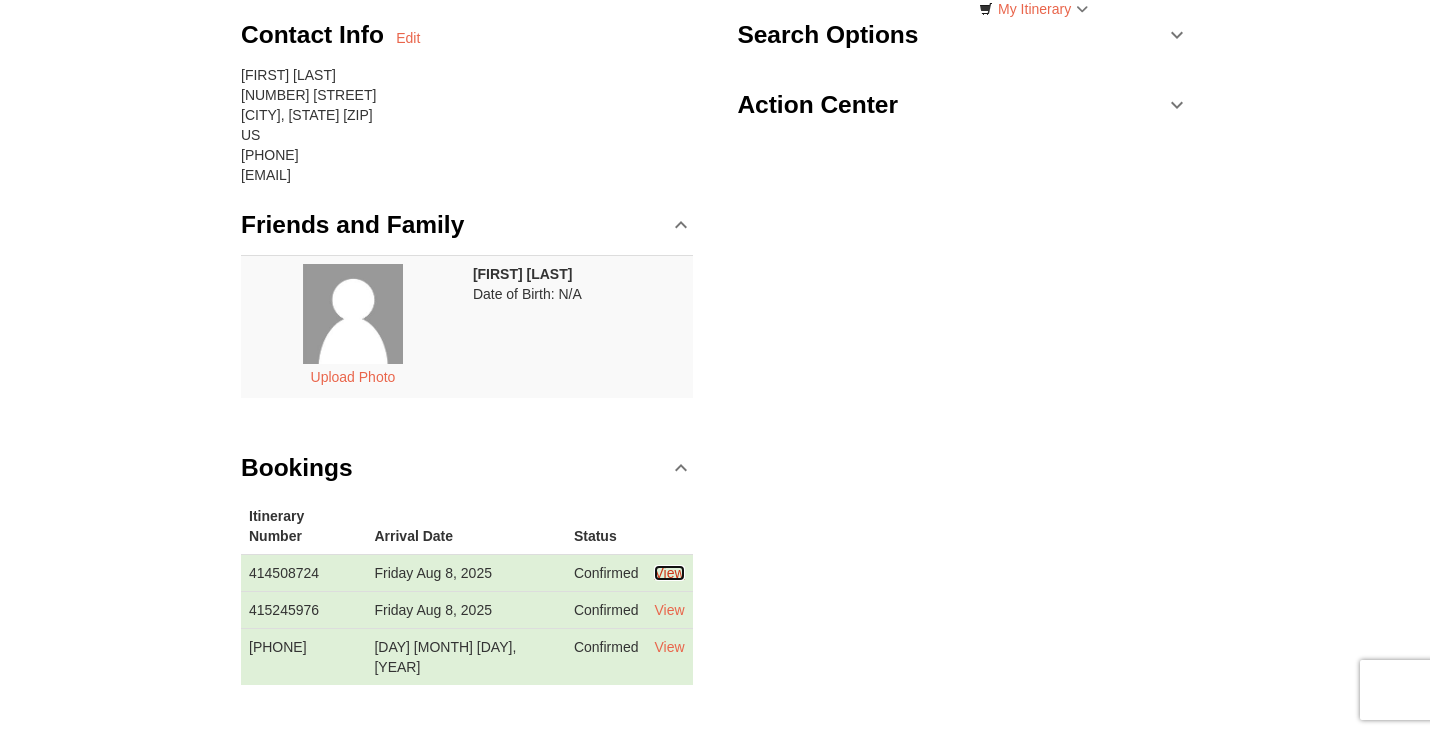 scroll, scrollTop: 0, scrollLeft: 0, axis: both 